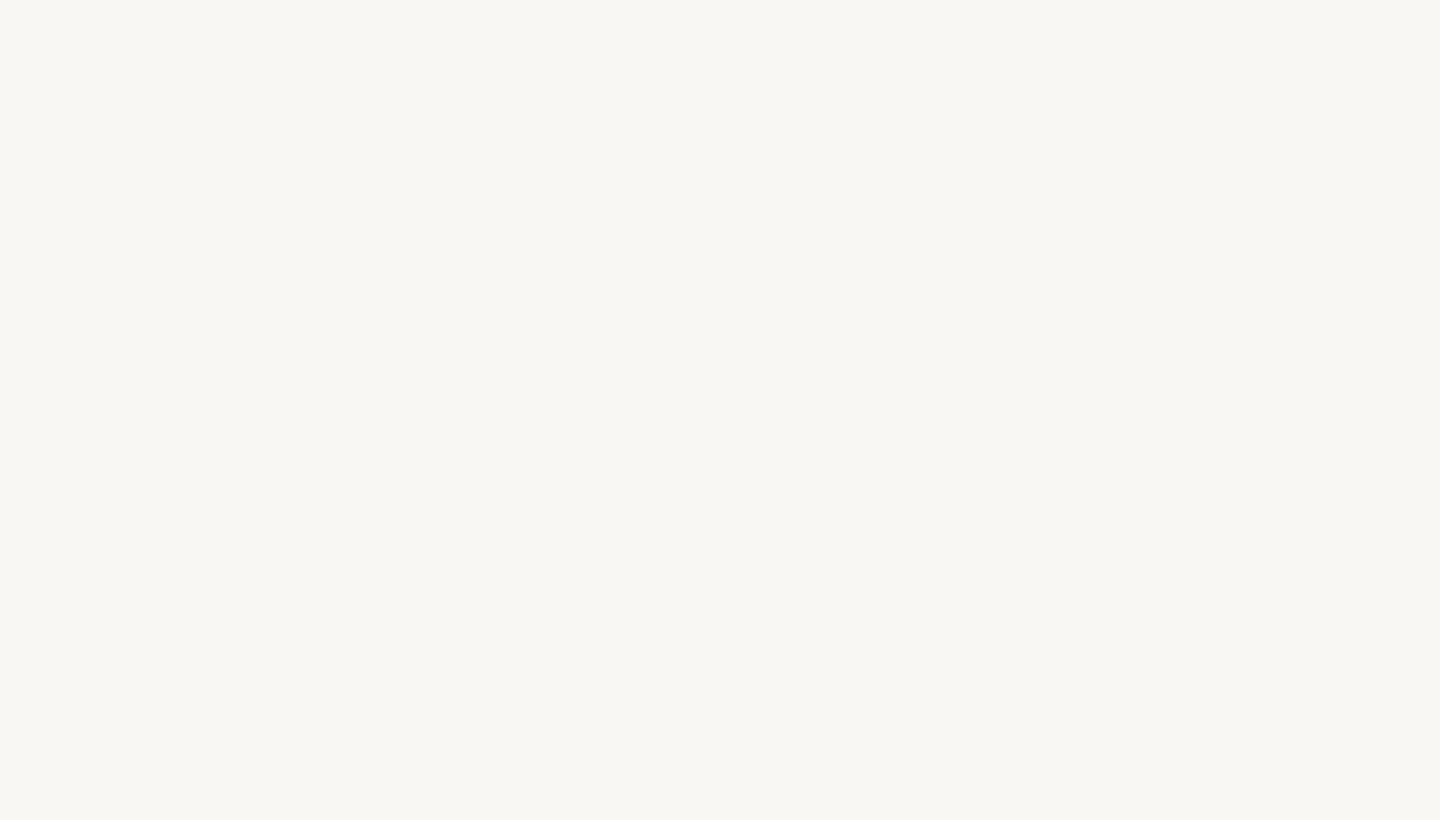 select on "US" 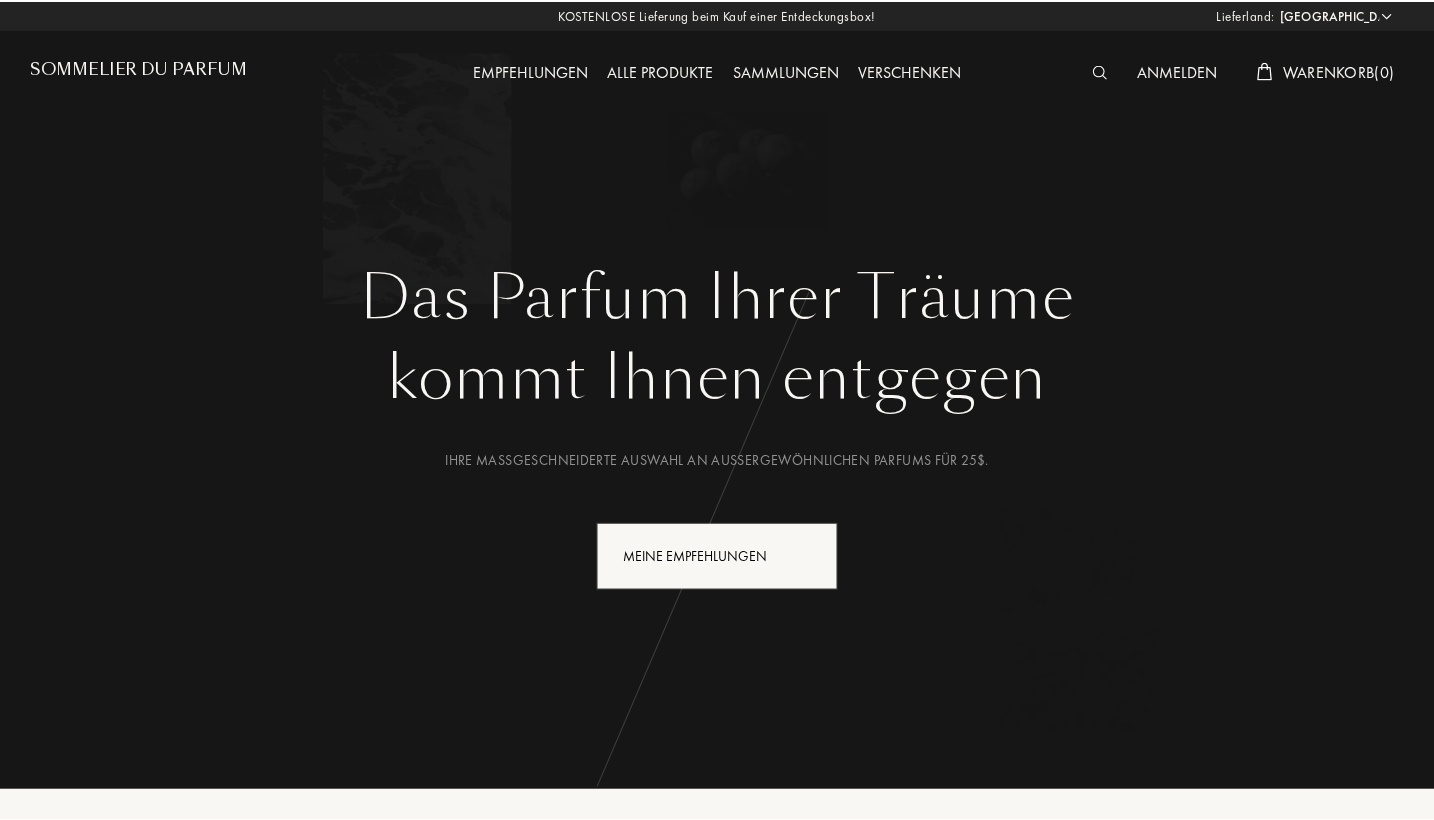 scroll, scrollTop: 0, scrollLeft: 0, axis: both 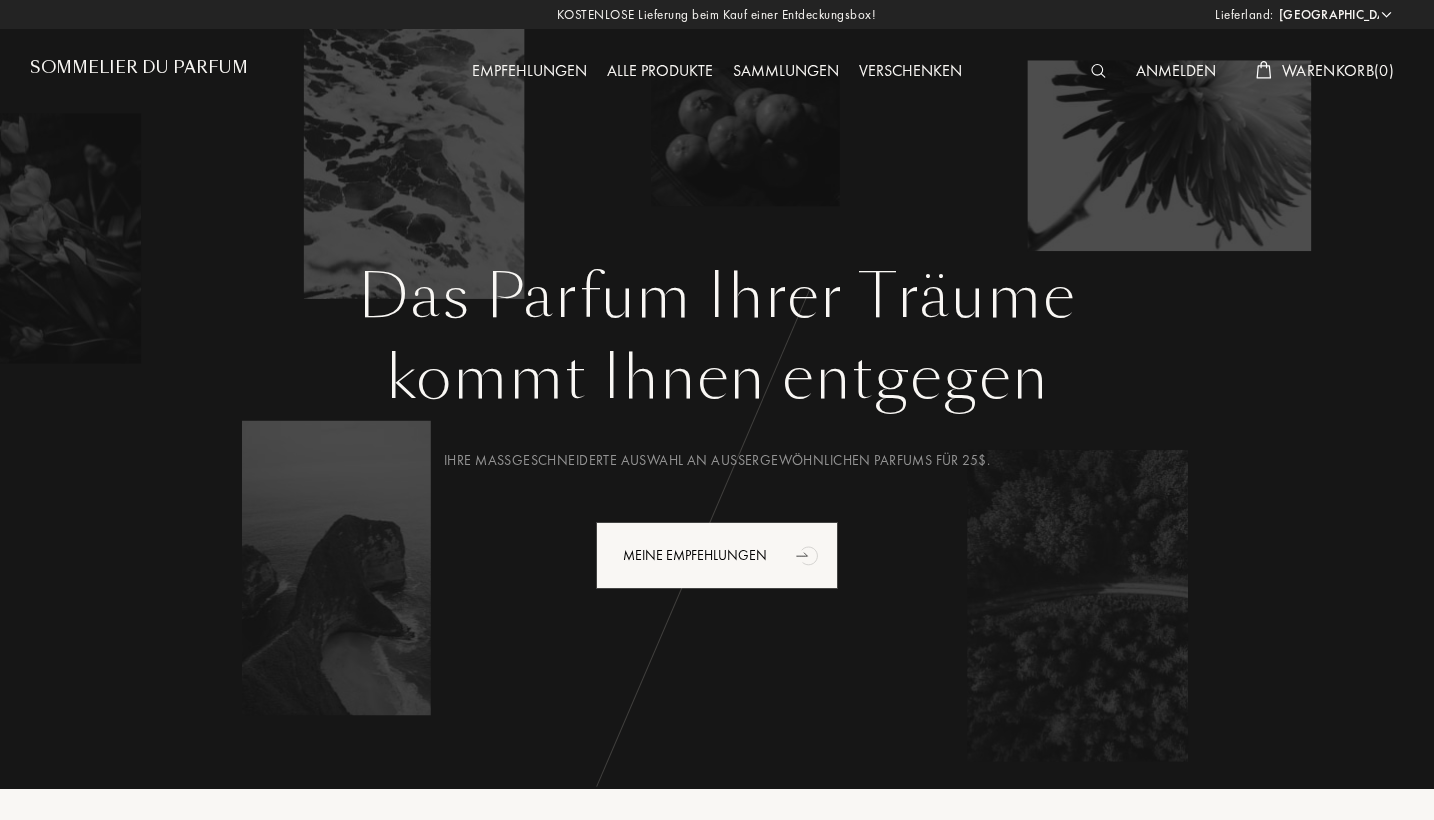 click on "Alle Produkte" at bounding box center [660, 72] 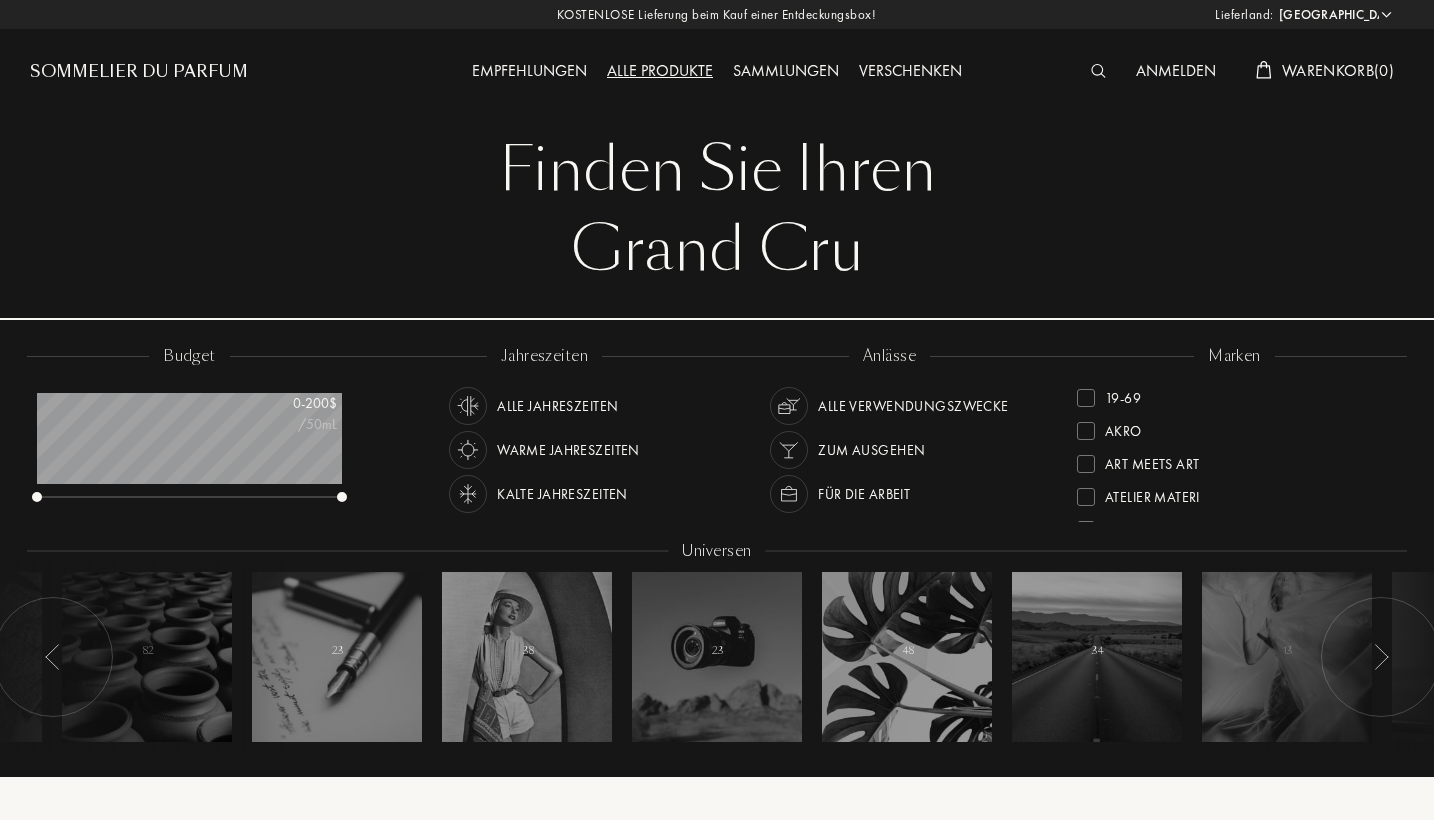 scroll, scrollTop: 0, scrollLeft: 0, axis: both 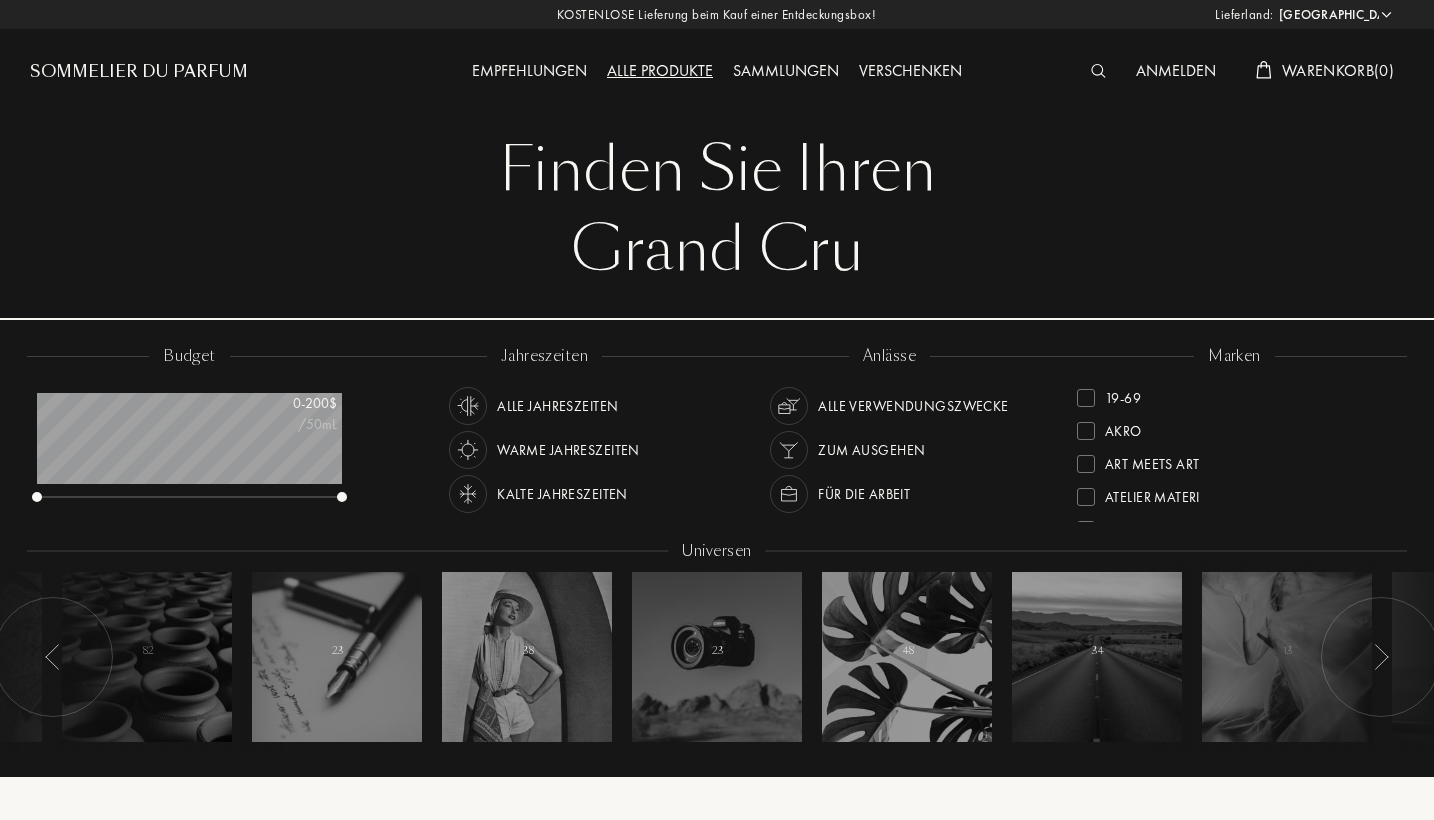 click on "Afghanistan Ägypten Albanien Algerien Amerikanische Jungferninseln Andorra Angola Anguilla Antarktis Antigua und Barbuda Äquatorialguinea Argentinien Armenien Aruba Aserbaidschan Äthiopien Australien Bahrain Bangladesch Barbados Belgien Belize Benin Bermuda Bhutan Bolivien Bonaire Bosnien und Herzegowina Botsuana Brasilien Britische Jungferninseln Brunei Bulgarien Burkina Faso Burundi Chile China Clipperton-Insel Costa Rica Curaçao Dänemark Demokratische Republik Kongo Deutschland Die Bahamas Dominikanische Republik Dominique Dschibuti Ecuador Elfenbeinküste Eritrea Estland Falklandinseln Fidschi Finnland Föderierte Staaten von Mikronesien Frankreich Französisch-Guinea Gabun Gambia Georgien Ghana Granatapfel Griechenland Grönland Großbritannien Guadeloupe Guatemala Guinea Guinea-Bissau Guyana Haiti Honduras Hongkong Indien Indonesien Insel Mauritius Insel Navassa Irak Iran Island Israel Italien Jamaika Japan Jemen Jordanien Kaimaninseln Kambodscha Kamerun Kanada Kap Verde Kasachstan Katar Kenia Kuba" at bounding box center [1334, 15] 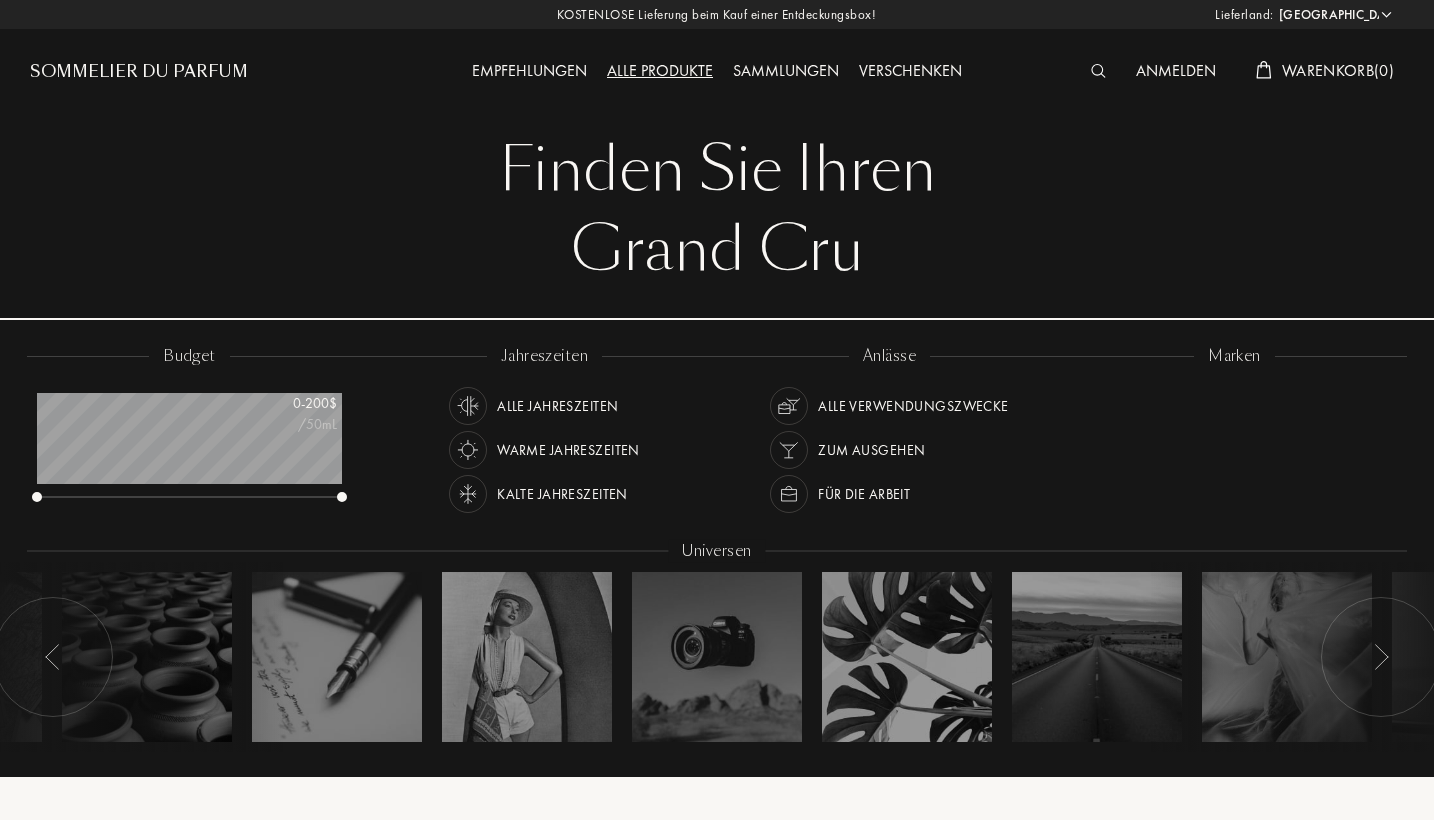 select on "DE" 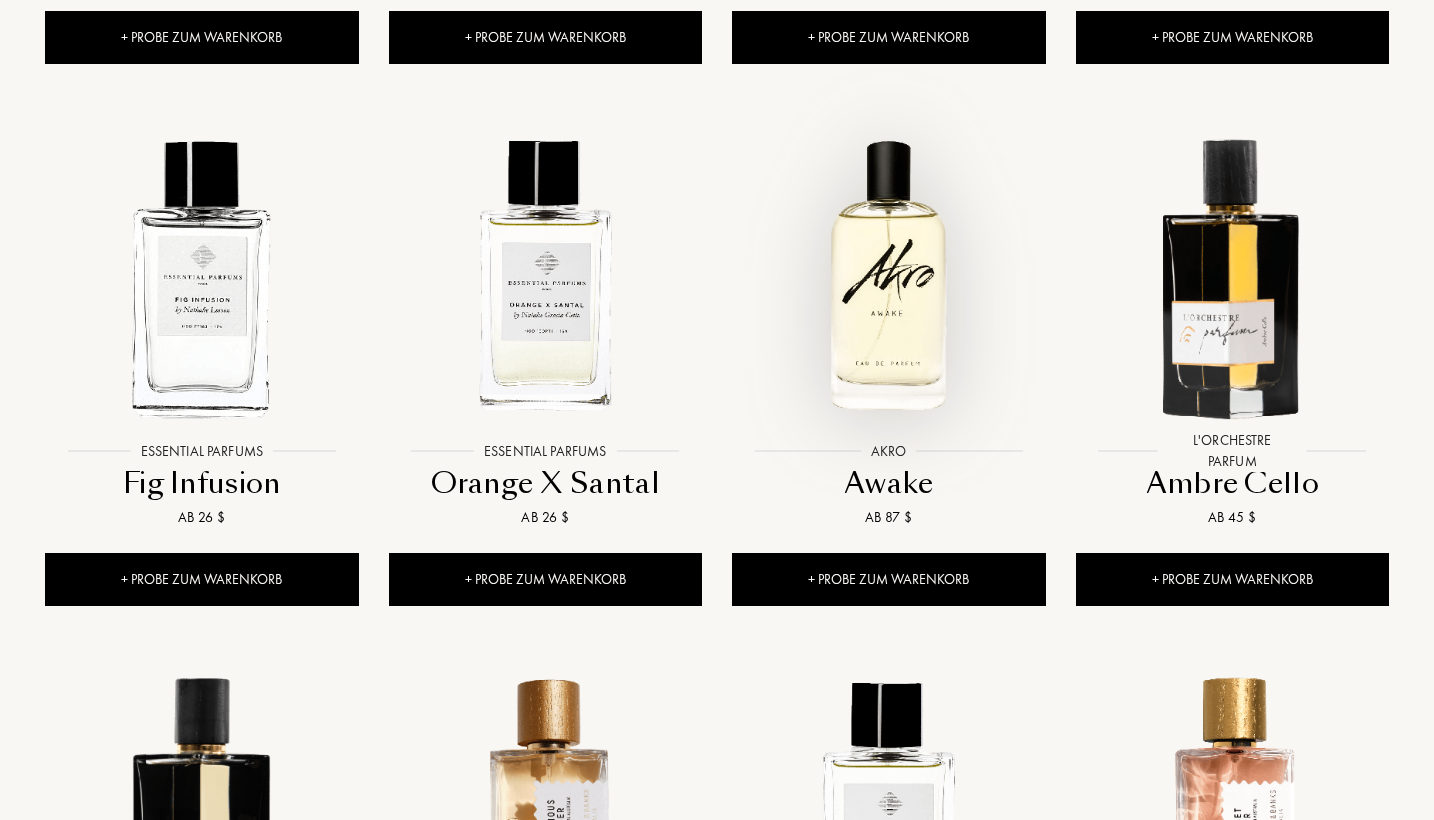 scroll, scrollTop: 1415, scrollLeft: 0, axis: vertical 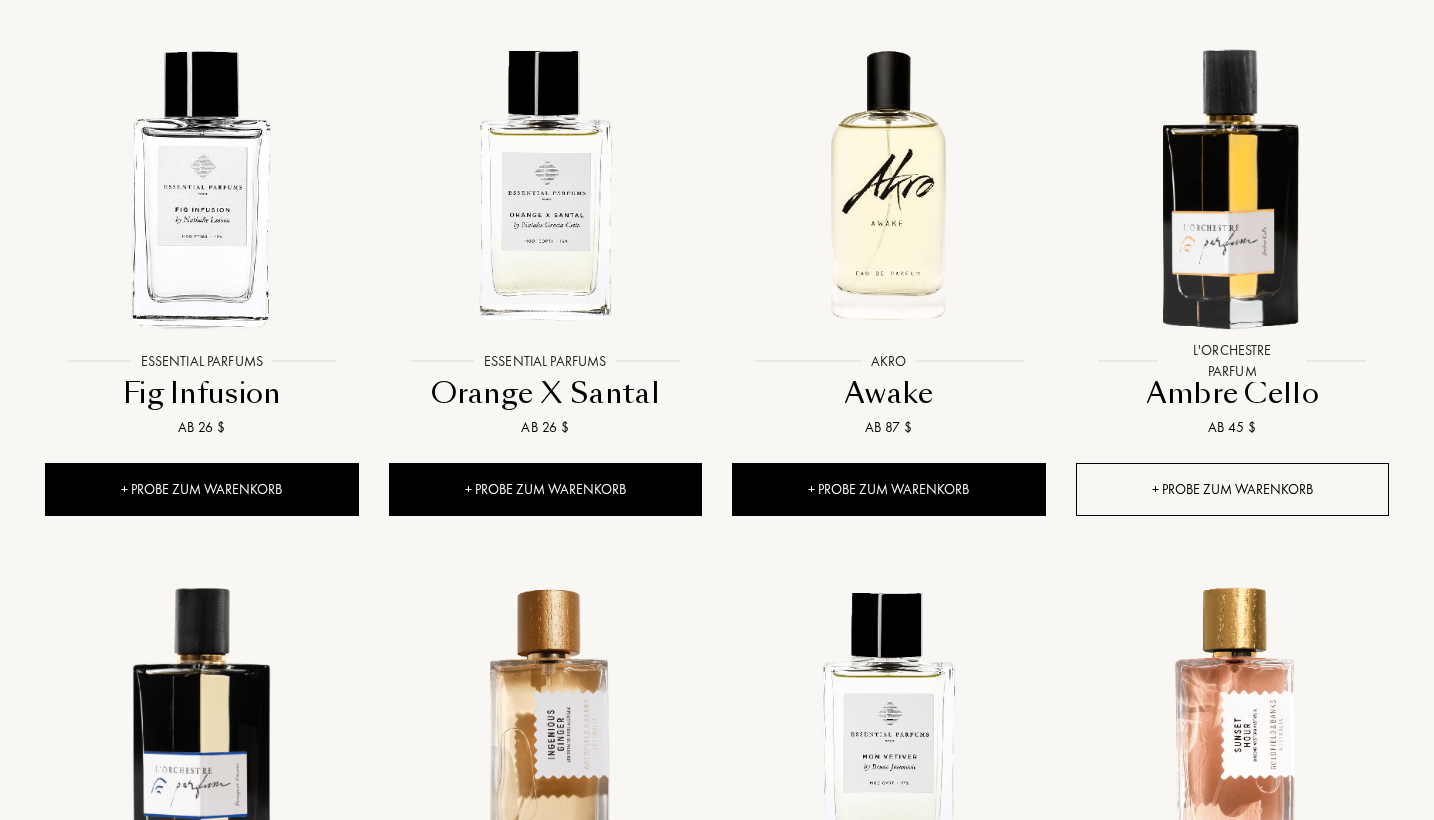 click on "+ Probe zum Warenkorb" at bounding box center (1233, 489) 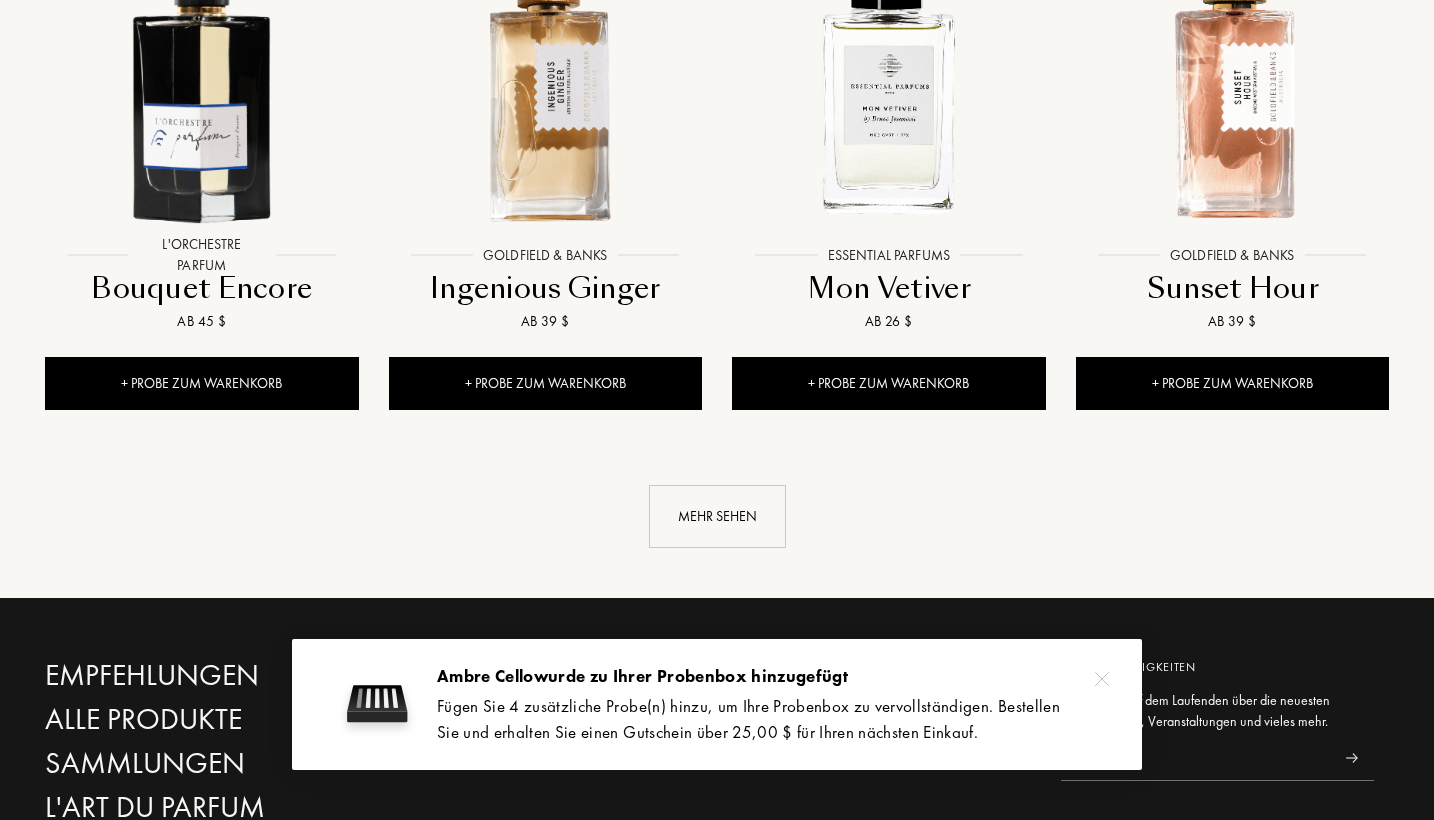 scroll, scrollTop: 2065, scrollLeft: 0, axis: vertical 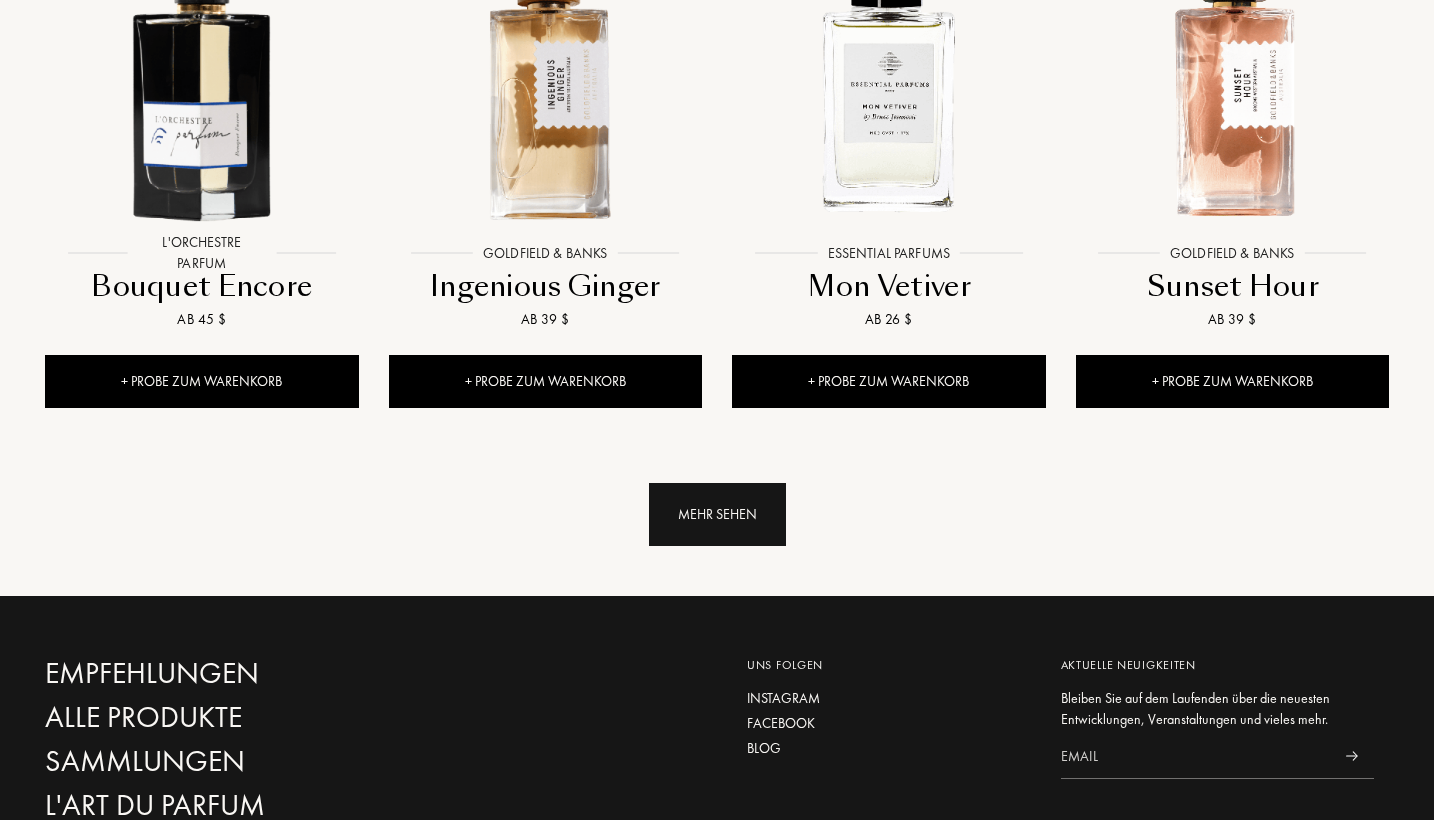 click on "Mehr sehen" at bounding box center [717, 514] 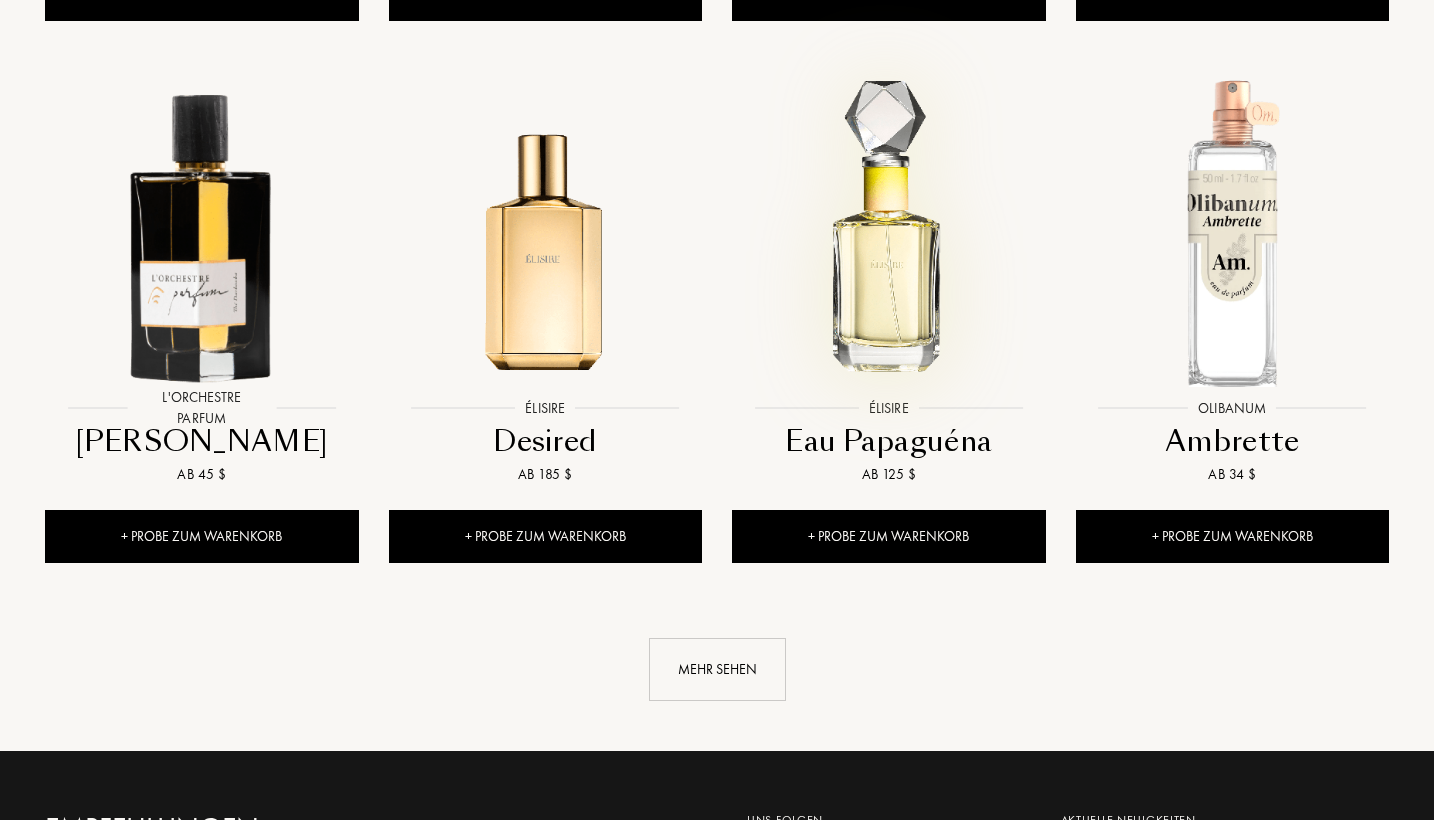 scroll, scrollTop: 3580, scrollLeft: 0, axis: vertical 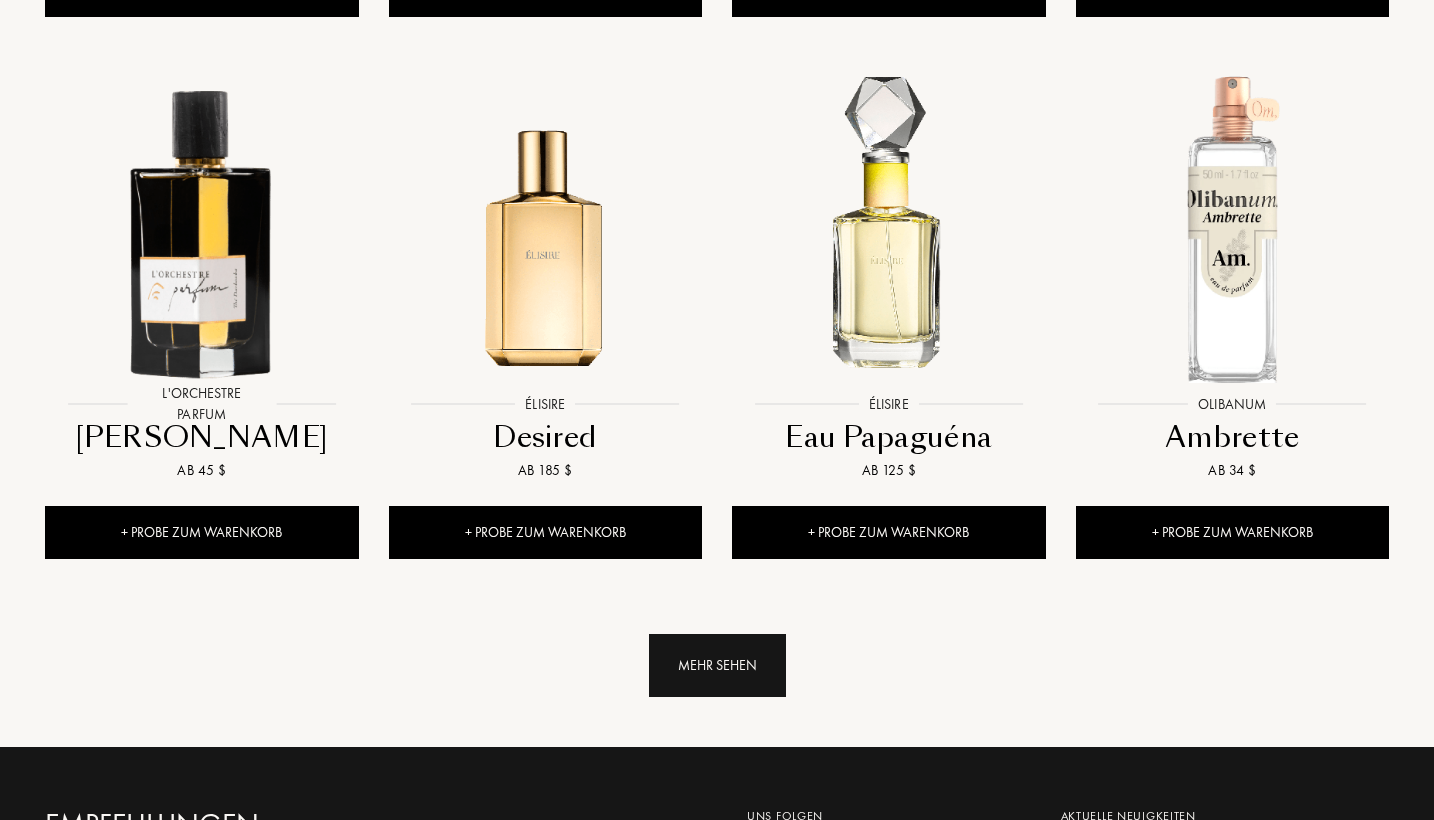click on "Mehr sehen" at bounding box center [717, 665] 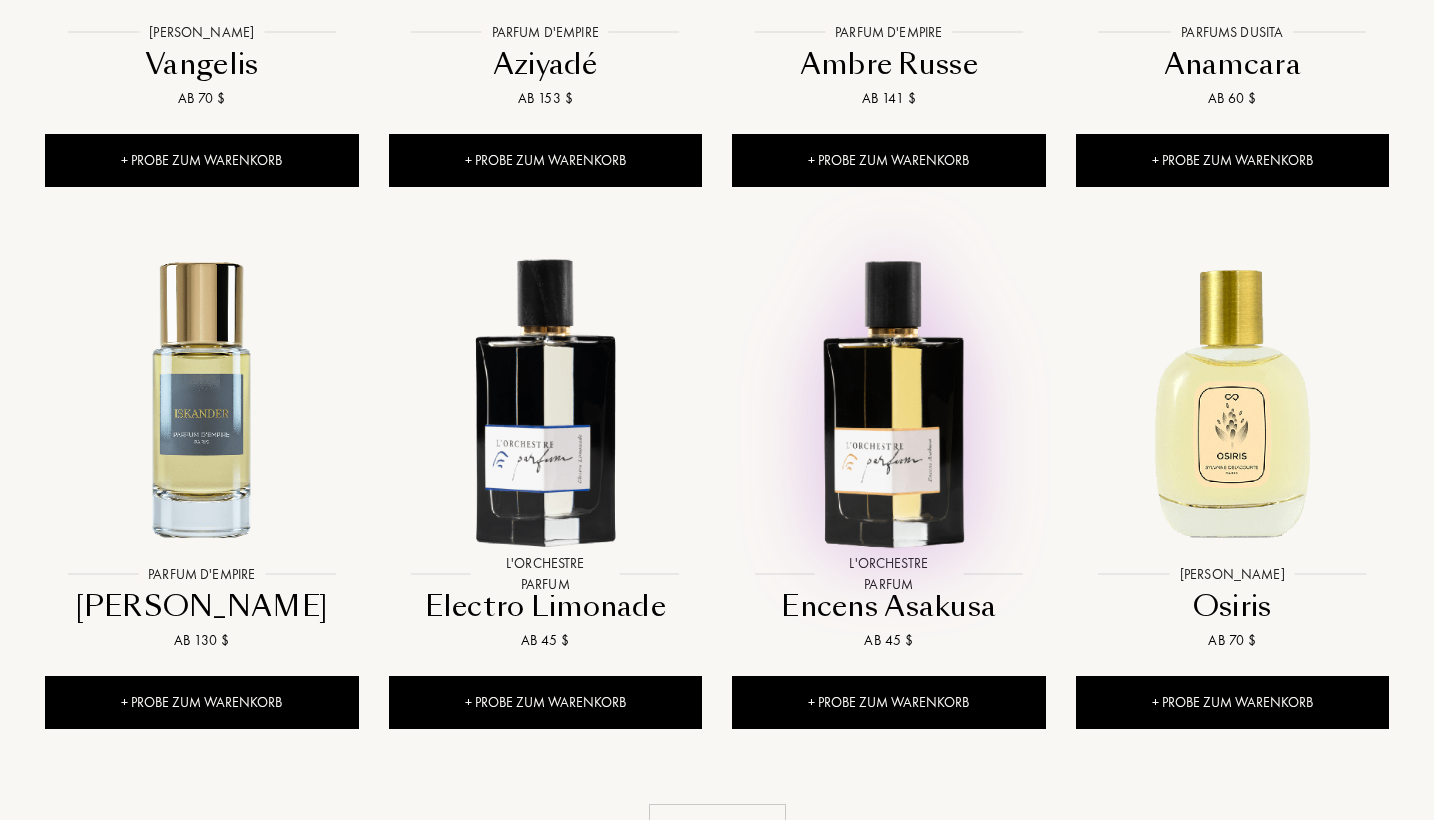 scroll, scrollTop: 5042, scrollLeft: 0, axis: vertical 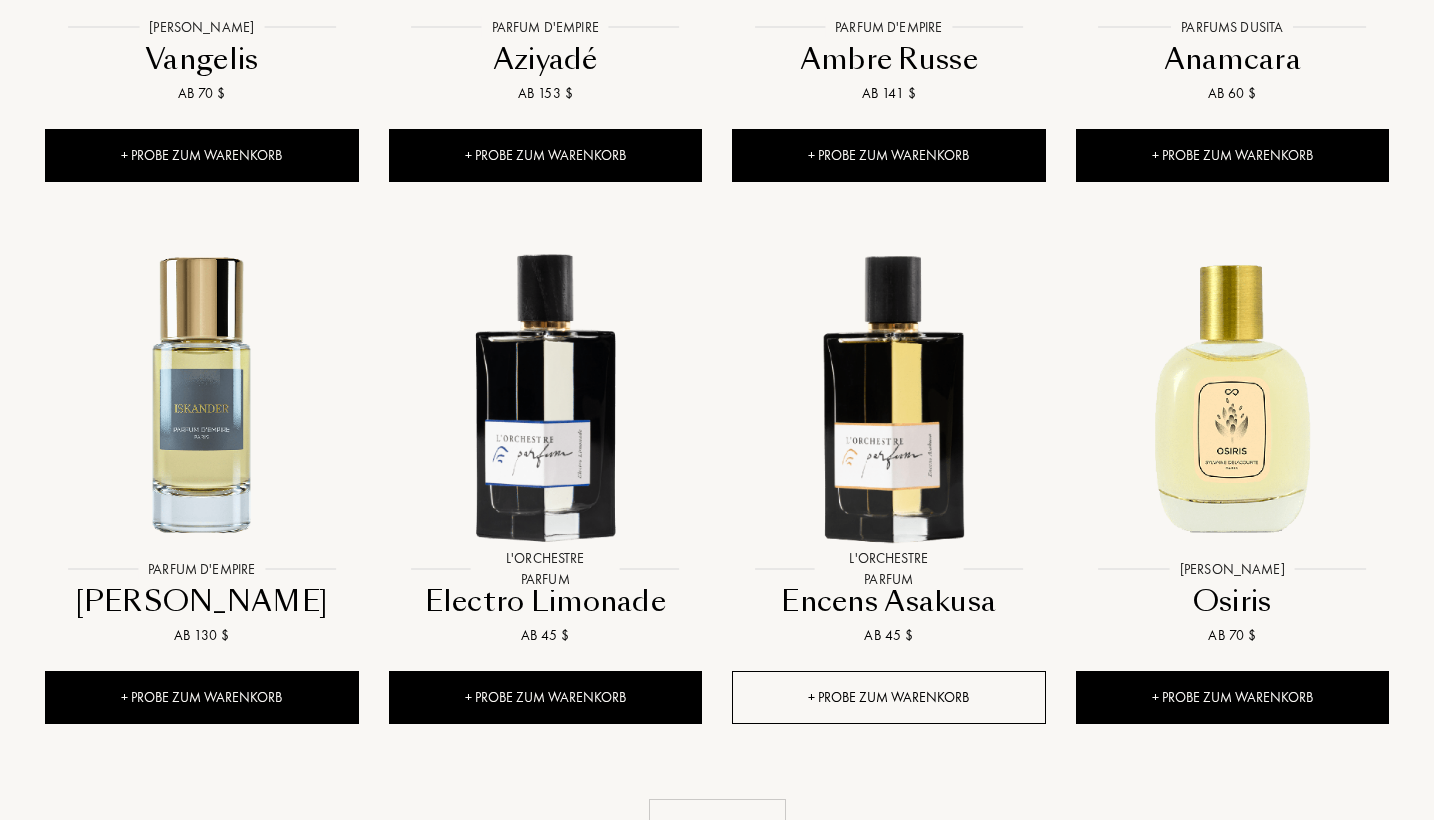 click on "+ Probe zum Warenkorb" at bounding box center (889, 697) 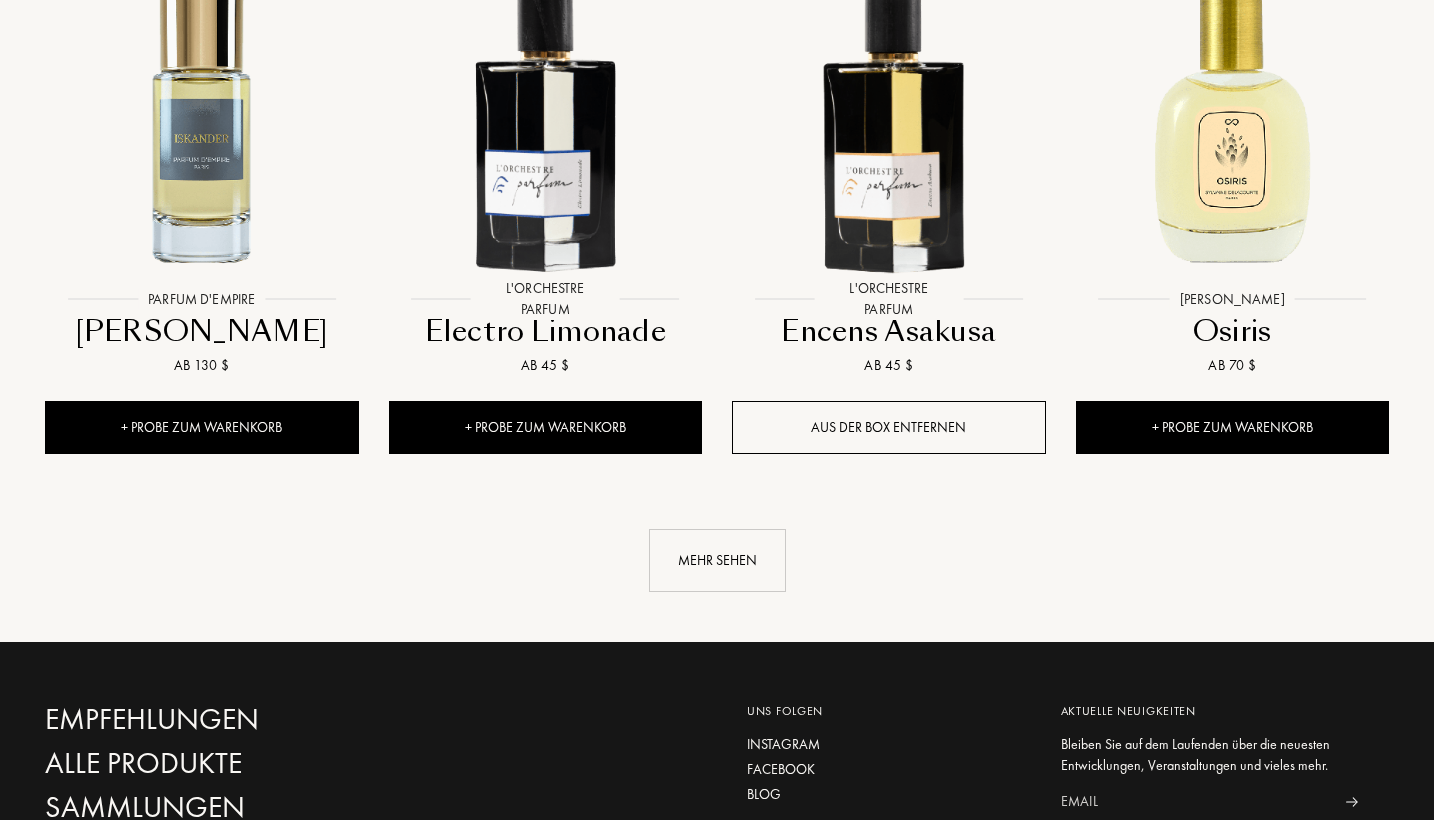 scroll, scrollTop: 5315, scrollLeft: 0, axis: vertical 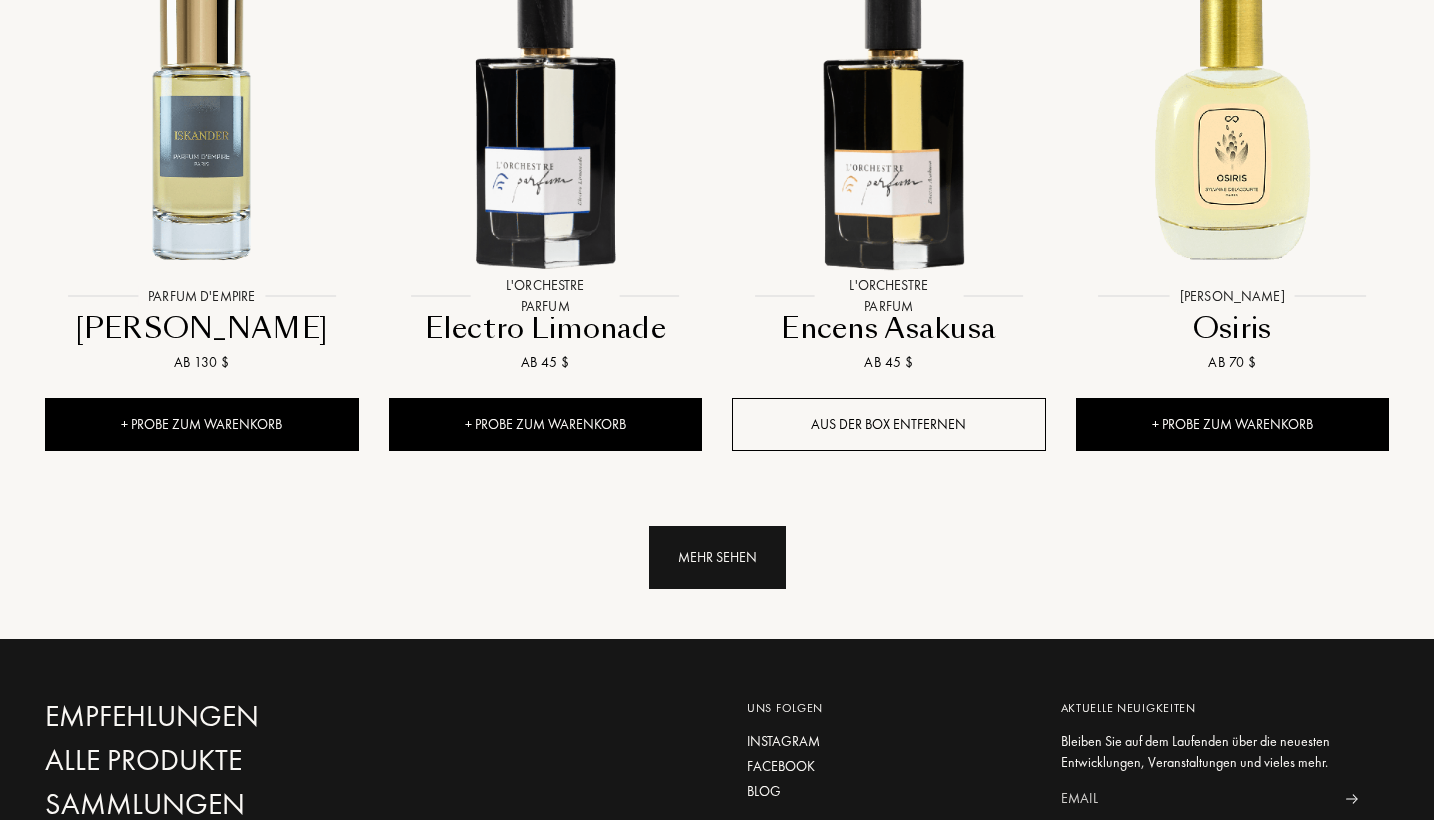 click on "Mehr sehen" at bounding box center [717, 557] 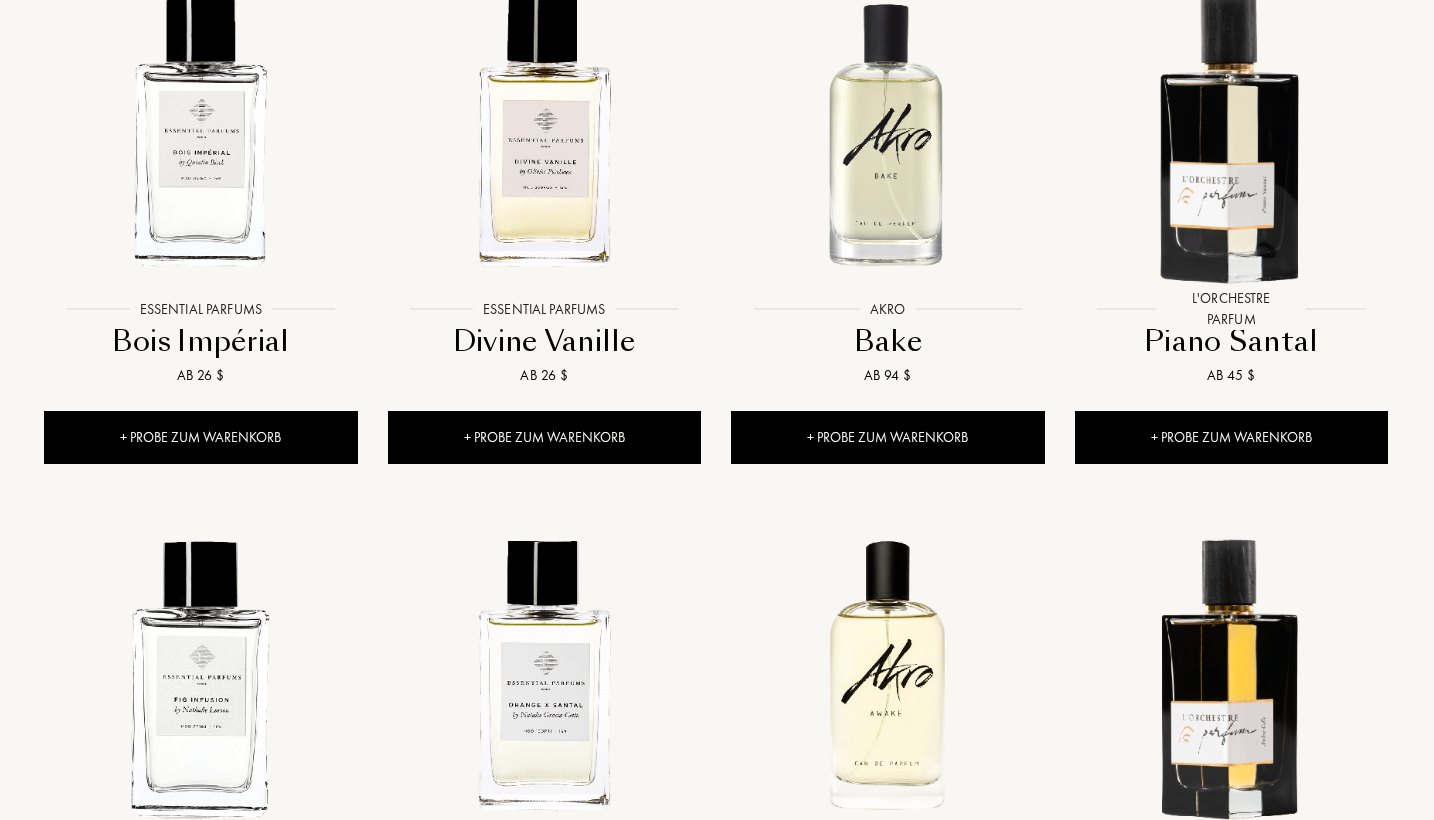 scroll, scrollTop: 913, scrollLeft: 1, axis: both 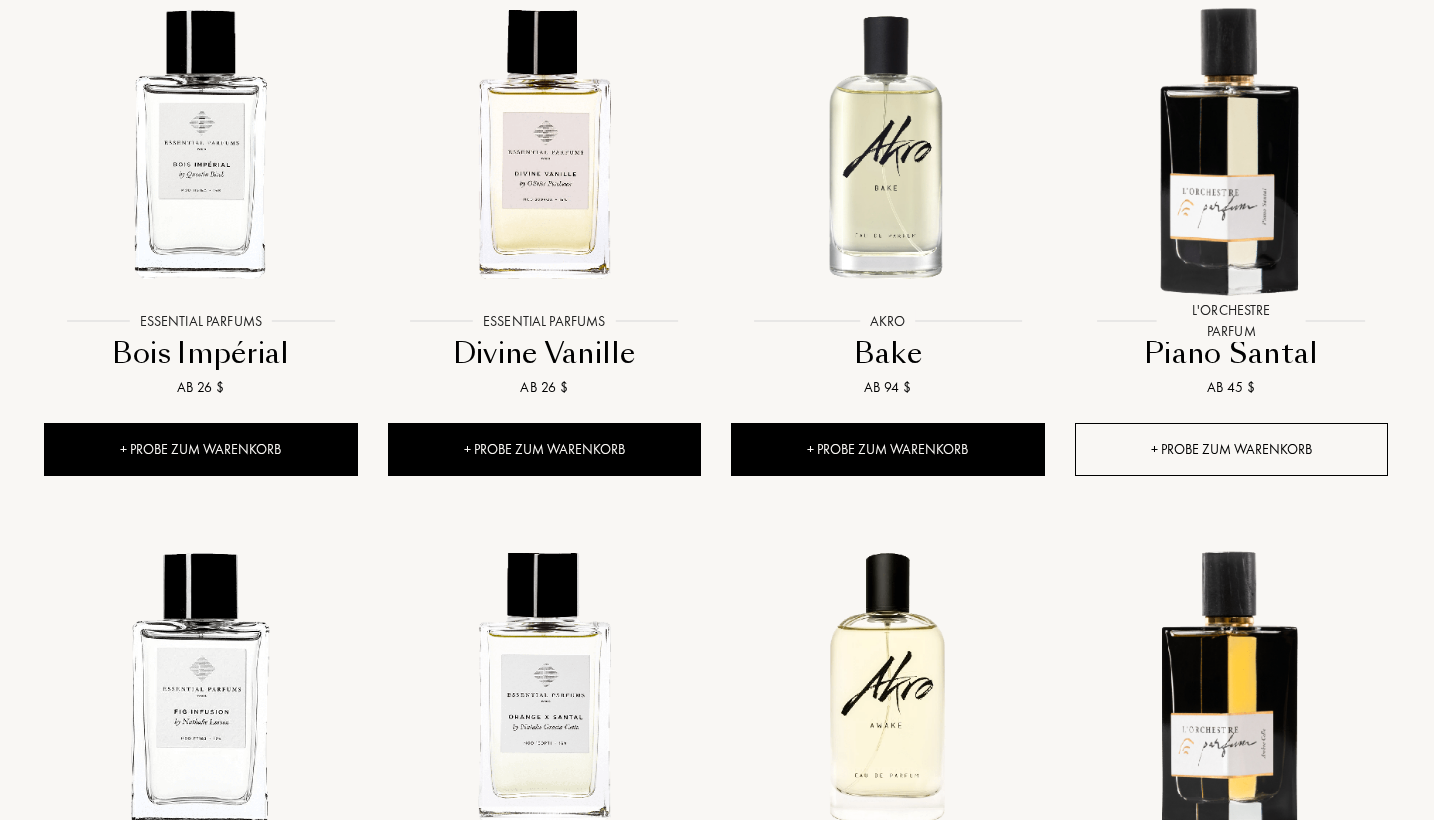 click on "+ Probe zum Warenkorb" at bounding box center [1232, 449] 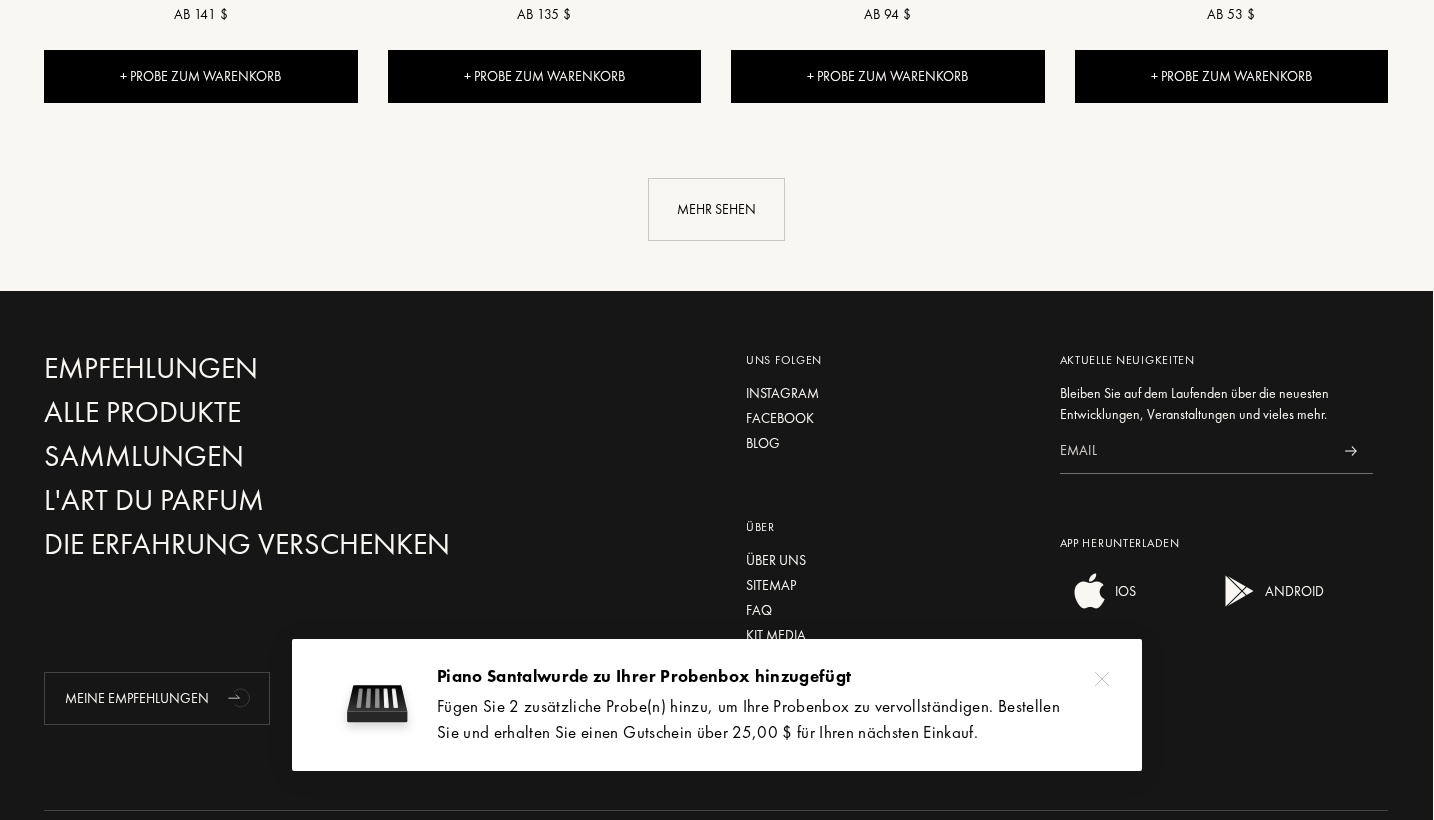 scroll, scrollTop: 7328, scrollLeft: 1, axis: both 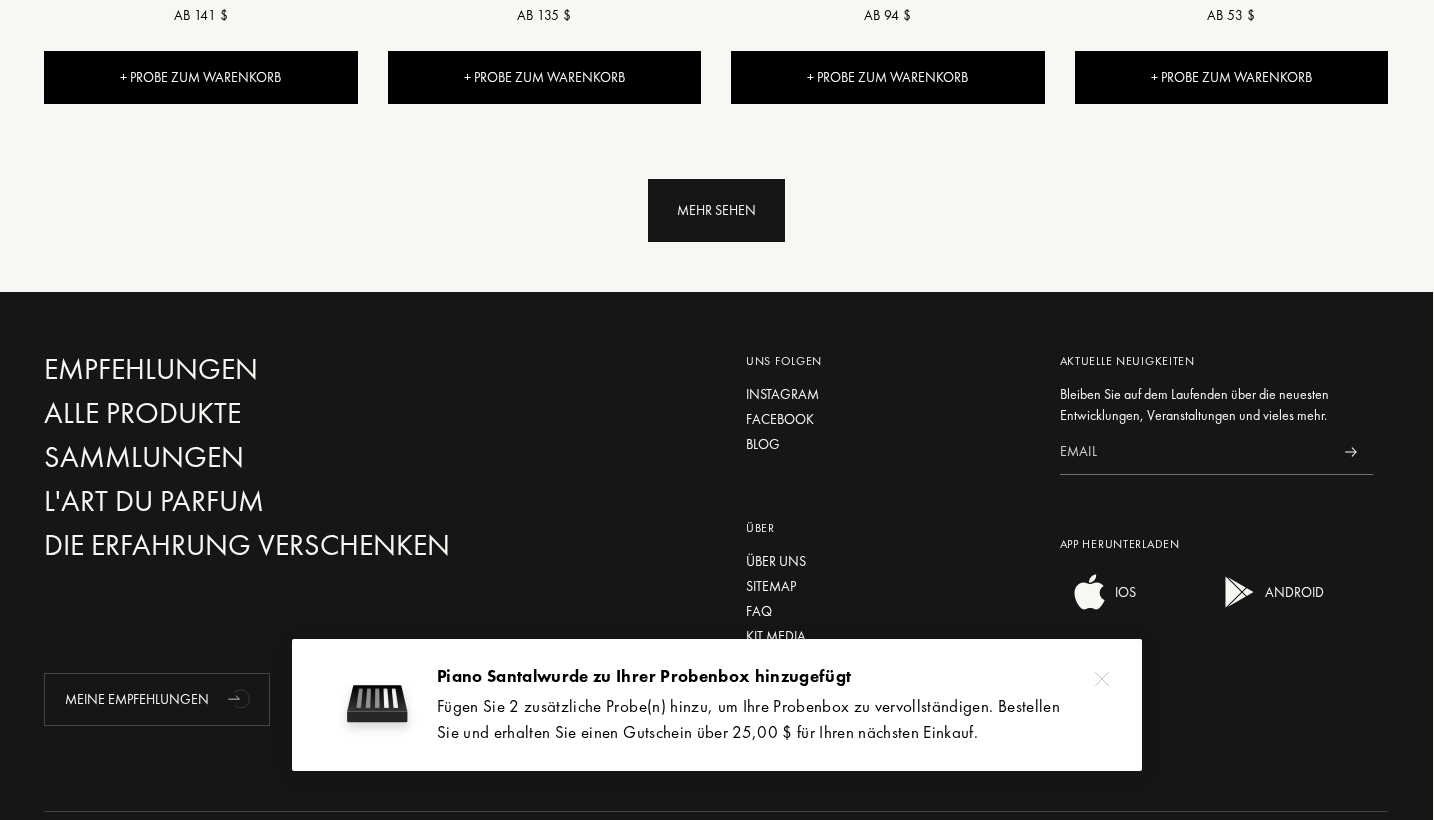 click on "Mehr sehen" at bounding box center (716, 210) 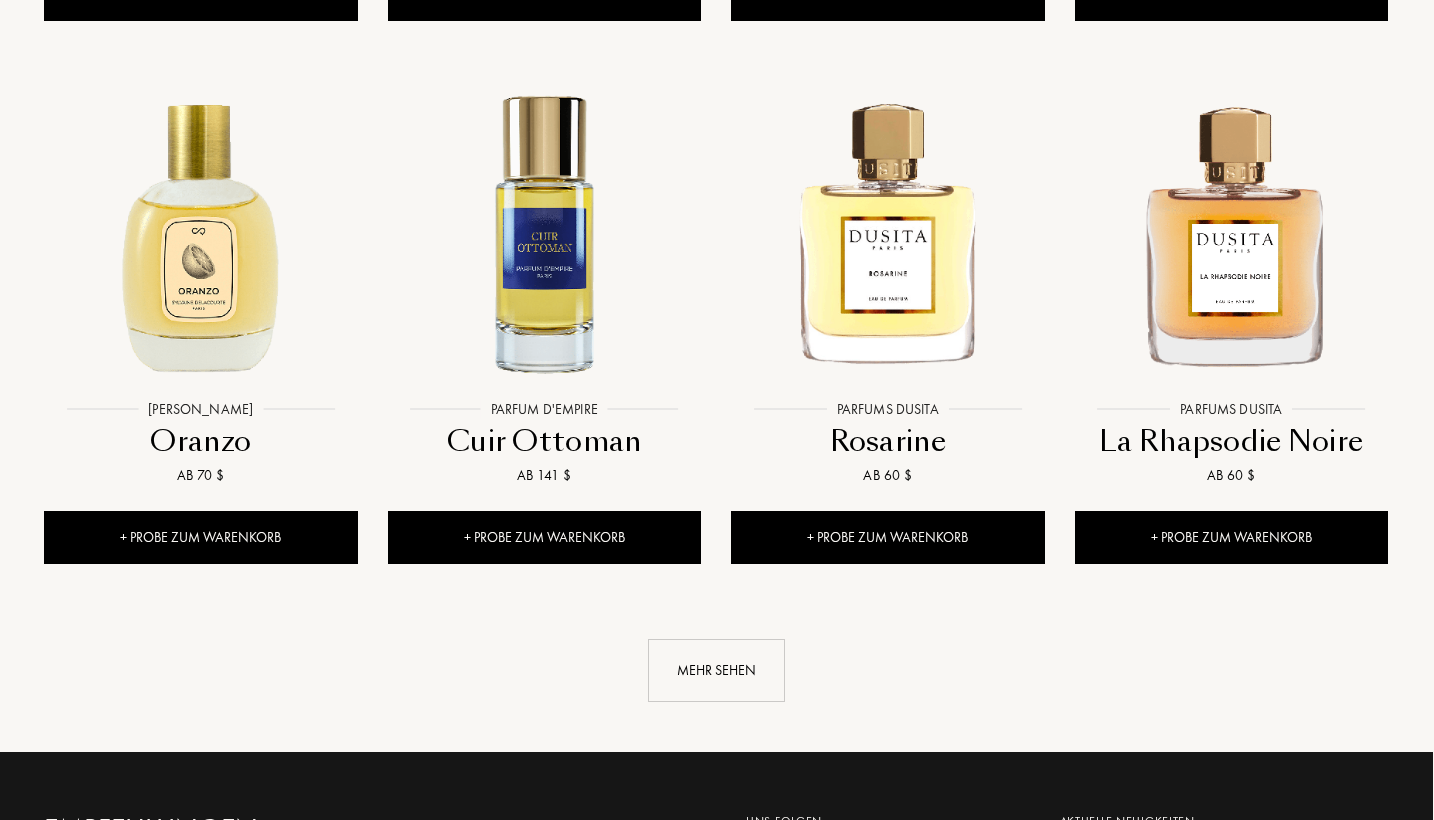 scroll, scrollTop: 8505, scrollLeft: 1, axis: both 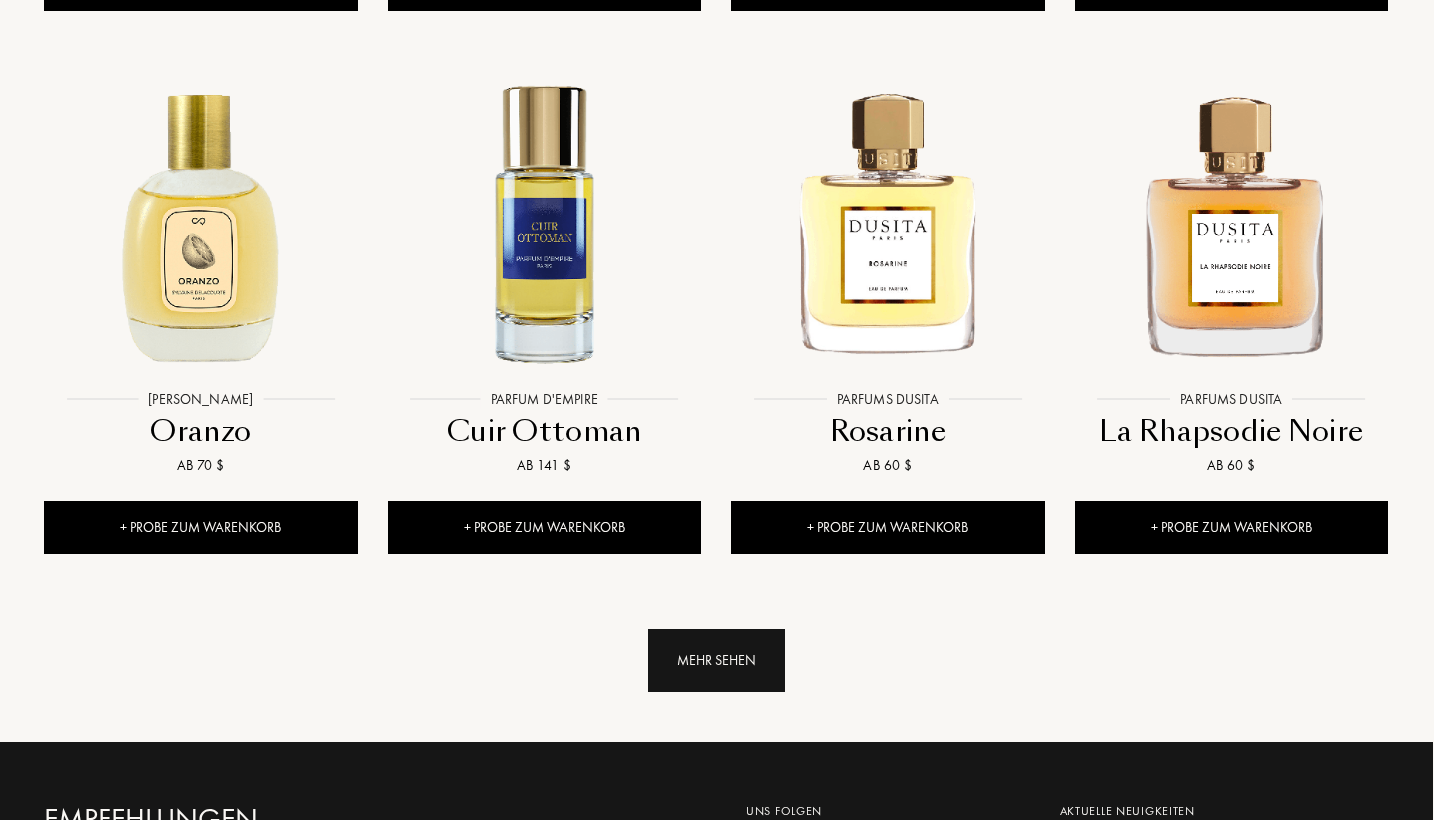 click on "Mehr sehen" at bounding box center [716, 660] 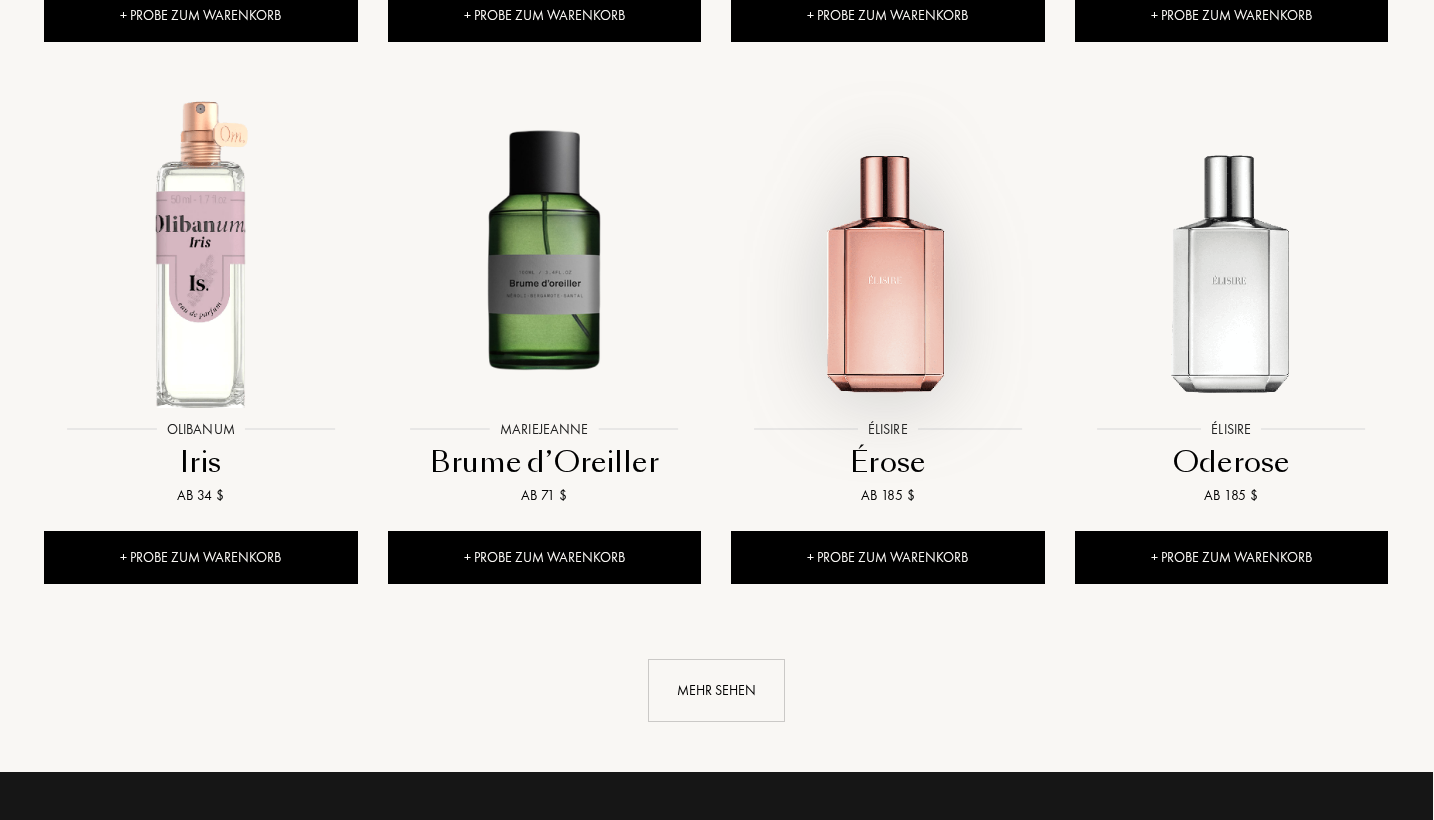 scroll, scrollTop: 10105, scrollLeft: 1, axis: both 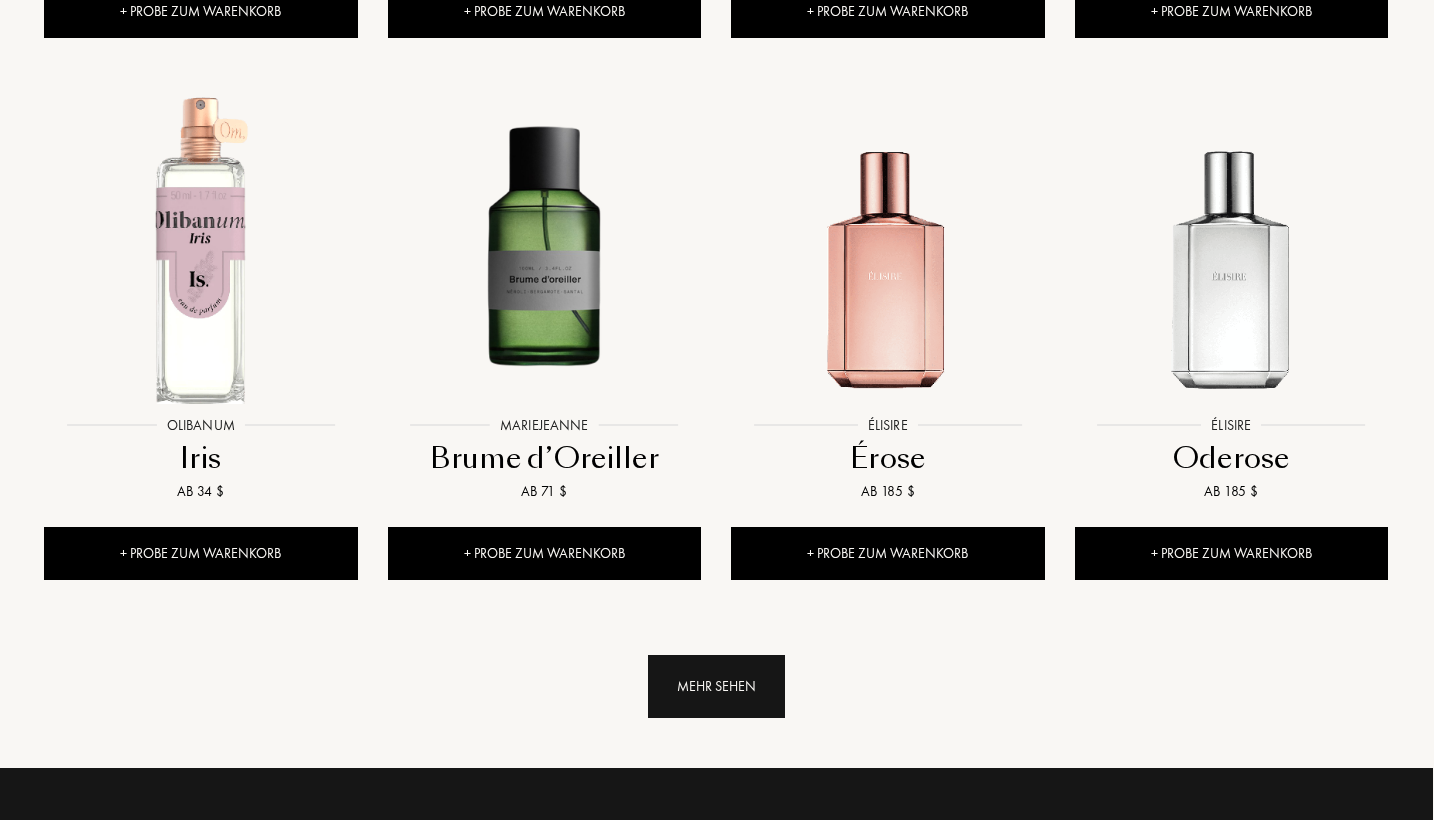 click on "Mehr sehen" at bounding box center [716, 686] 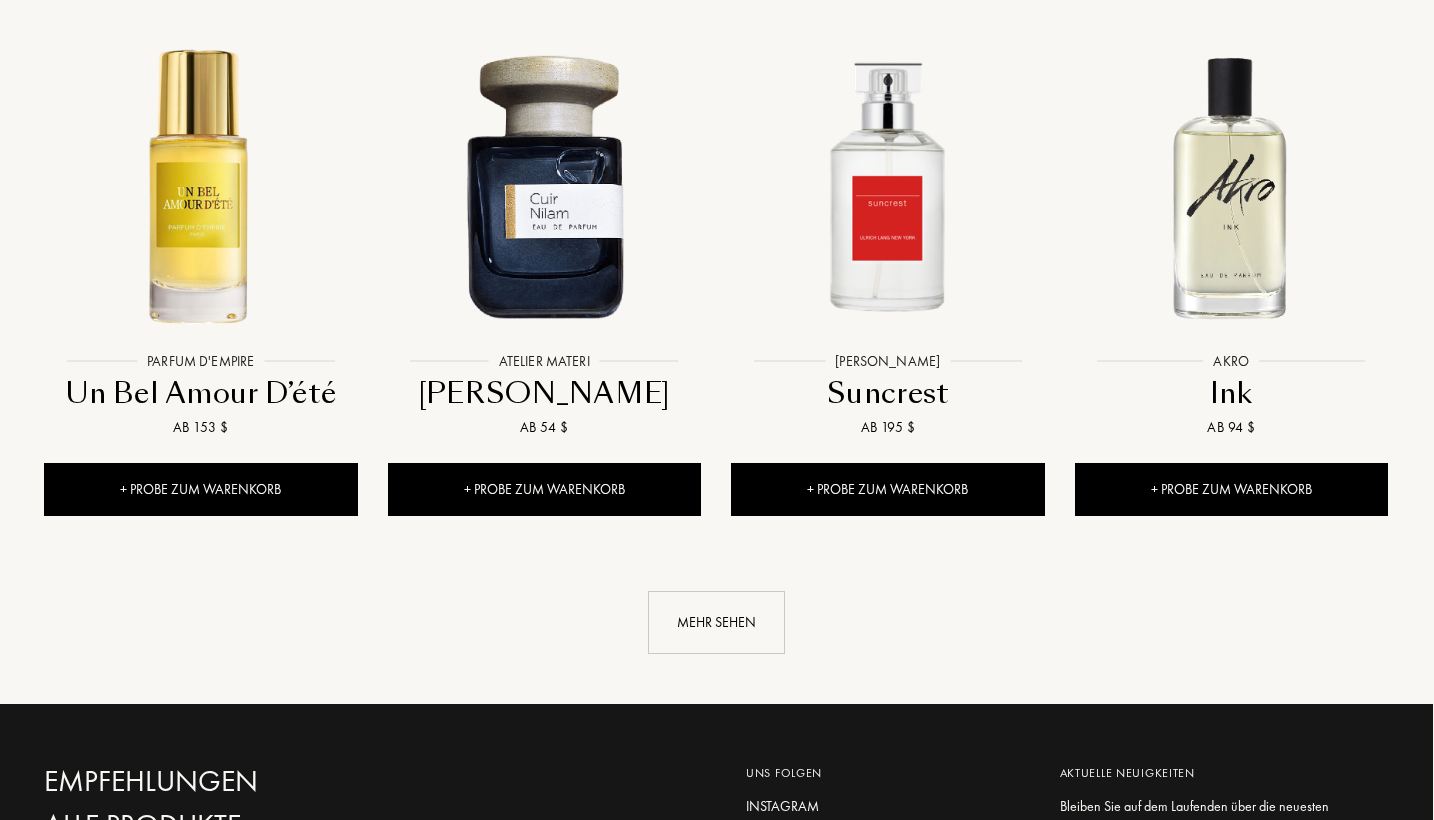 scroll, scrollTop: 11792, scrollLeft: 1, axis: both 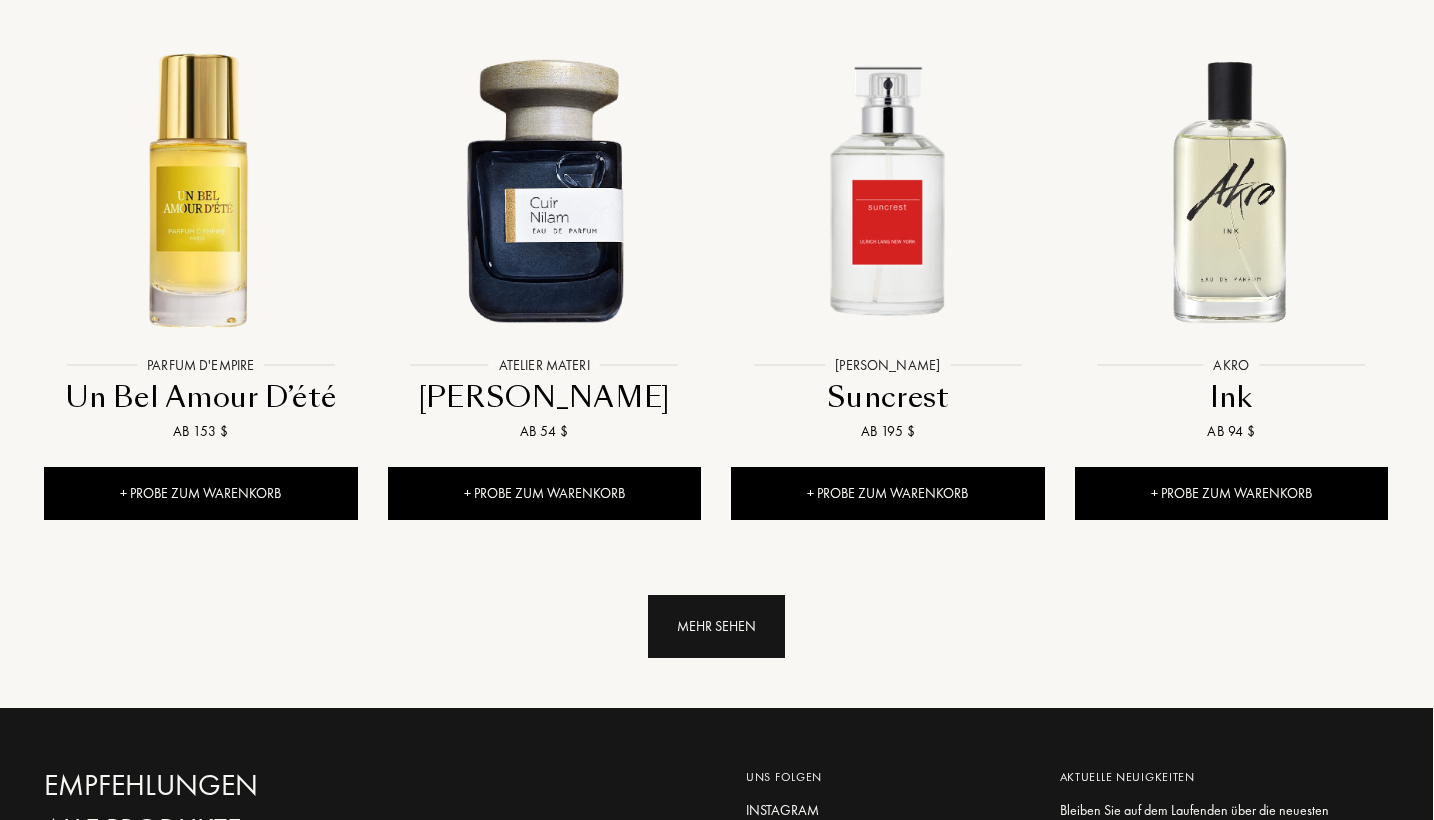click on "Mehr sehen" at bounding box center (716, 626) 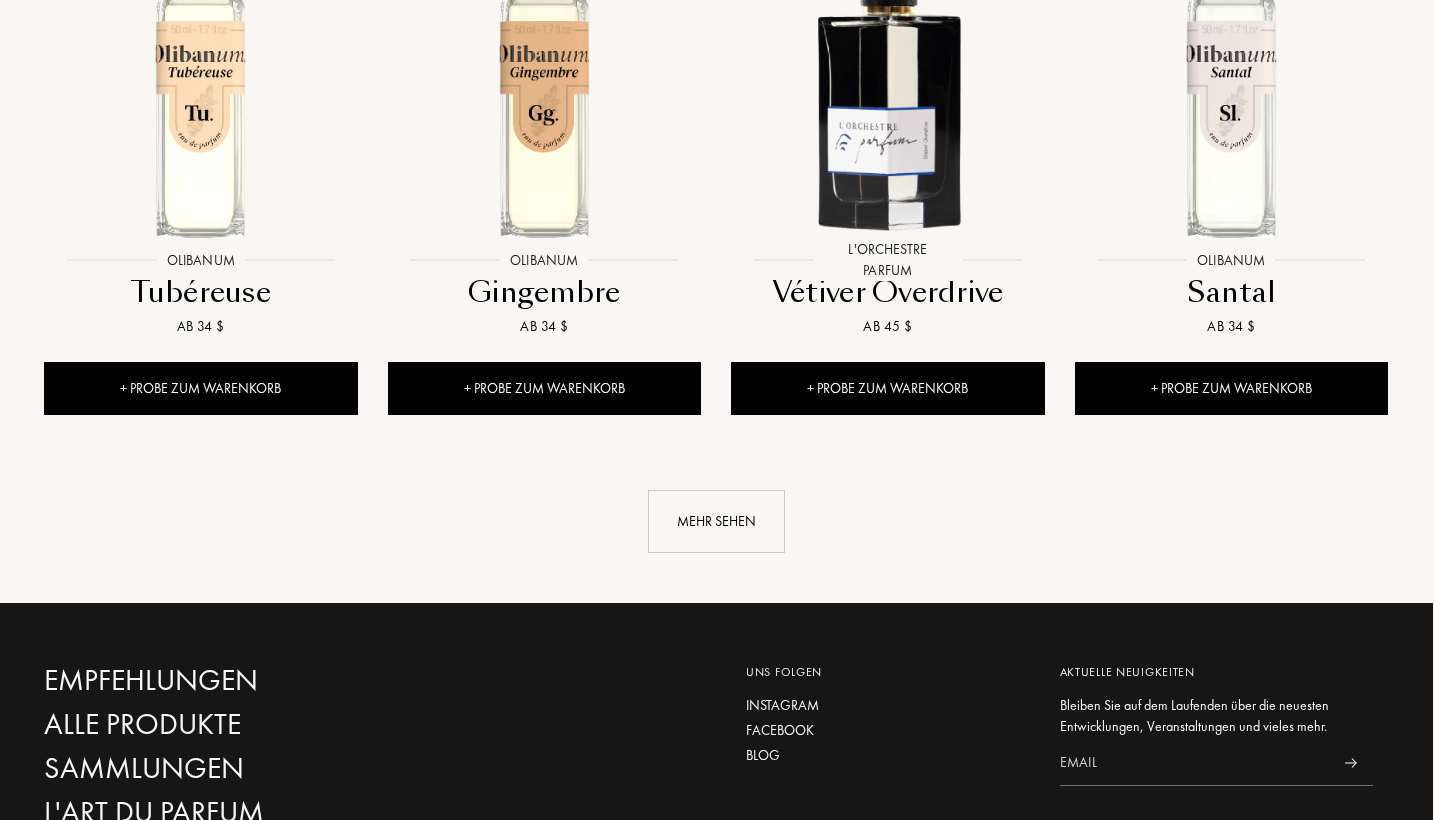 scroll, scrollTop: 13523, scrollLeft: 1, axis: both 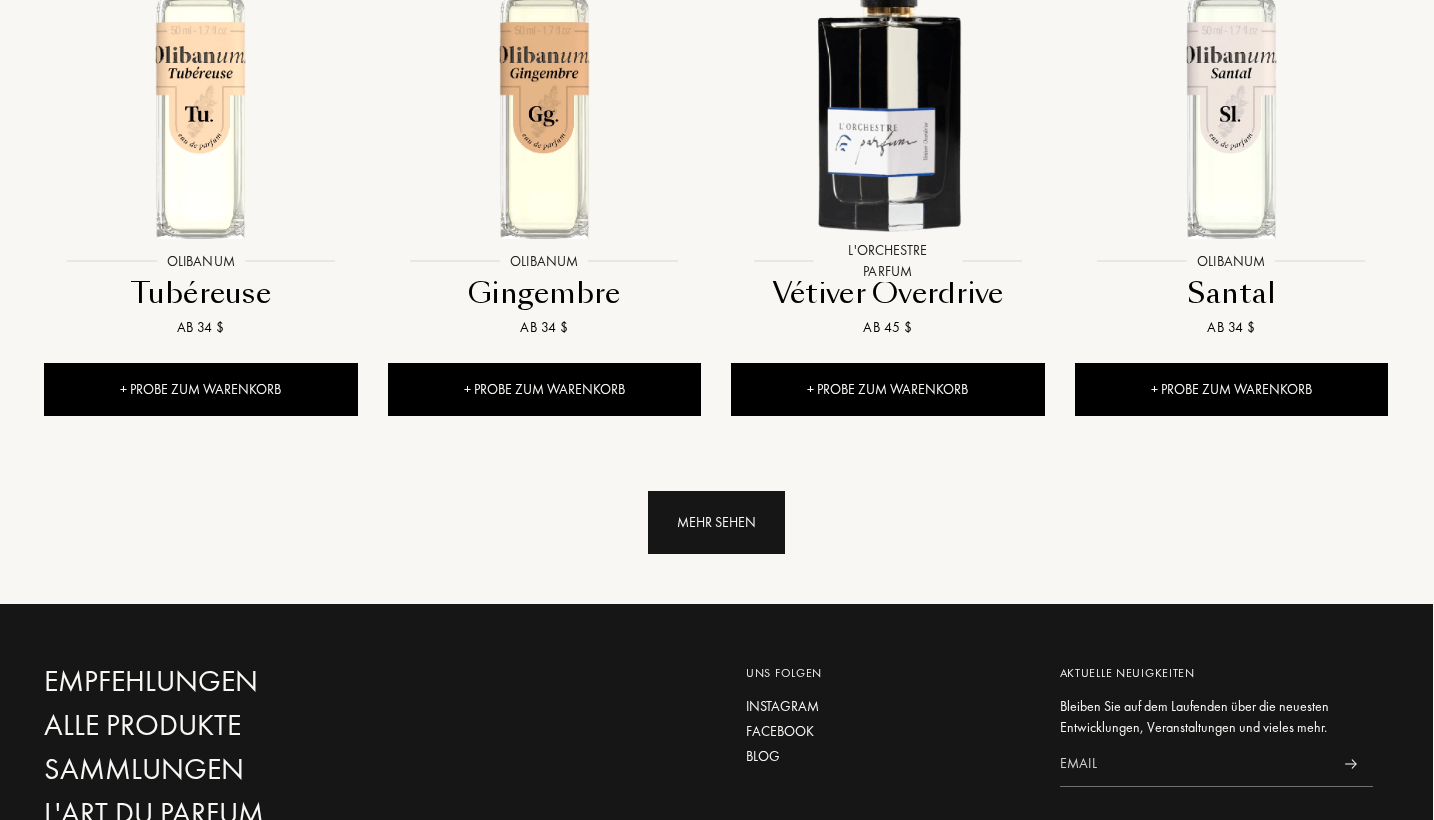 click on "Mehr sehen" at bounding box center (716, 522) 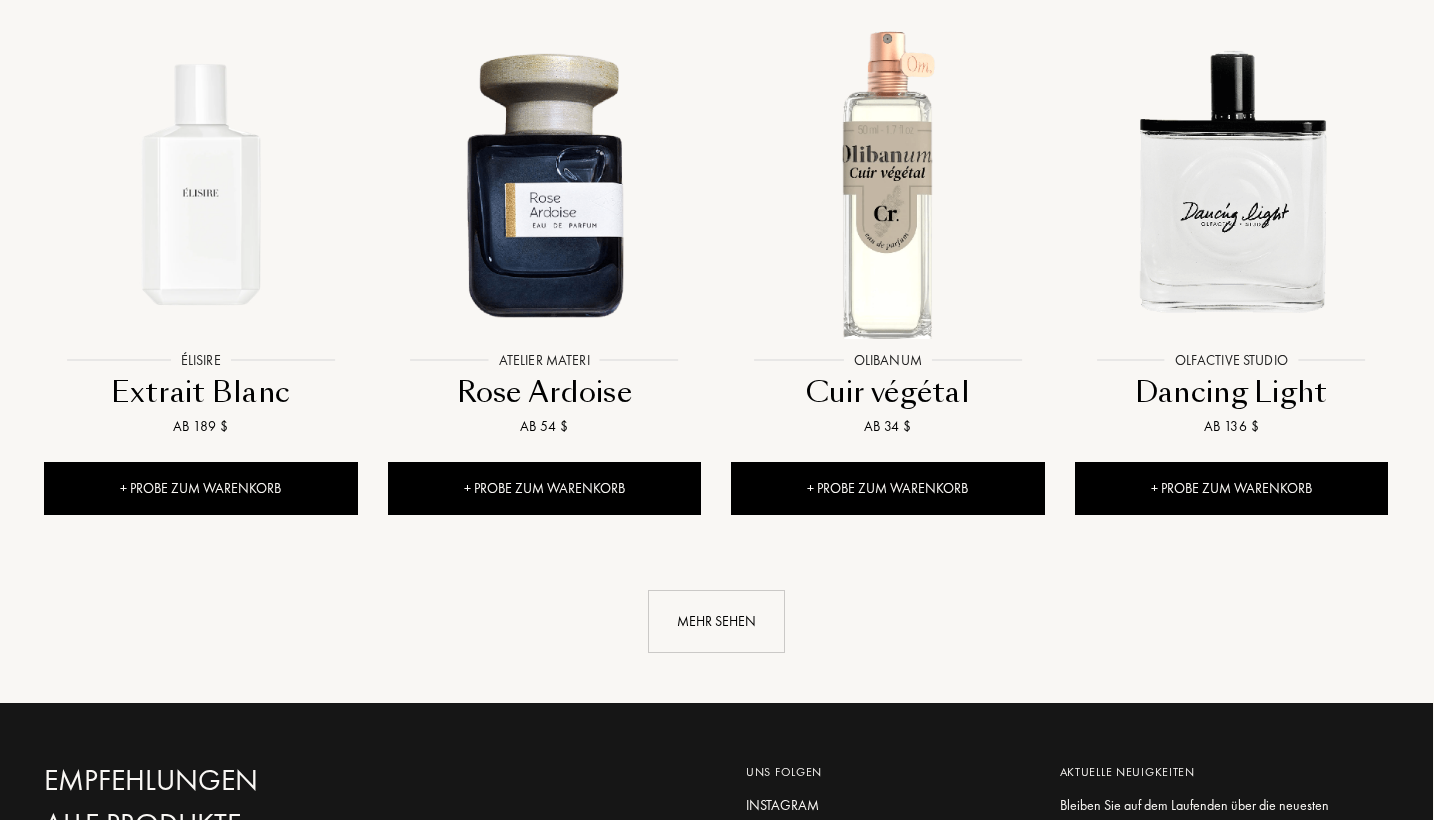 scroll, scrollTop: 15084, scrollLeft: 1, axis: both 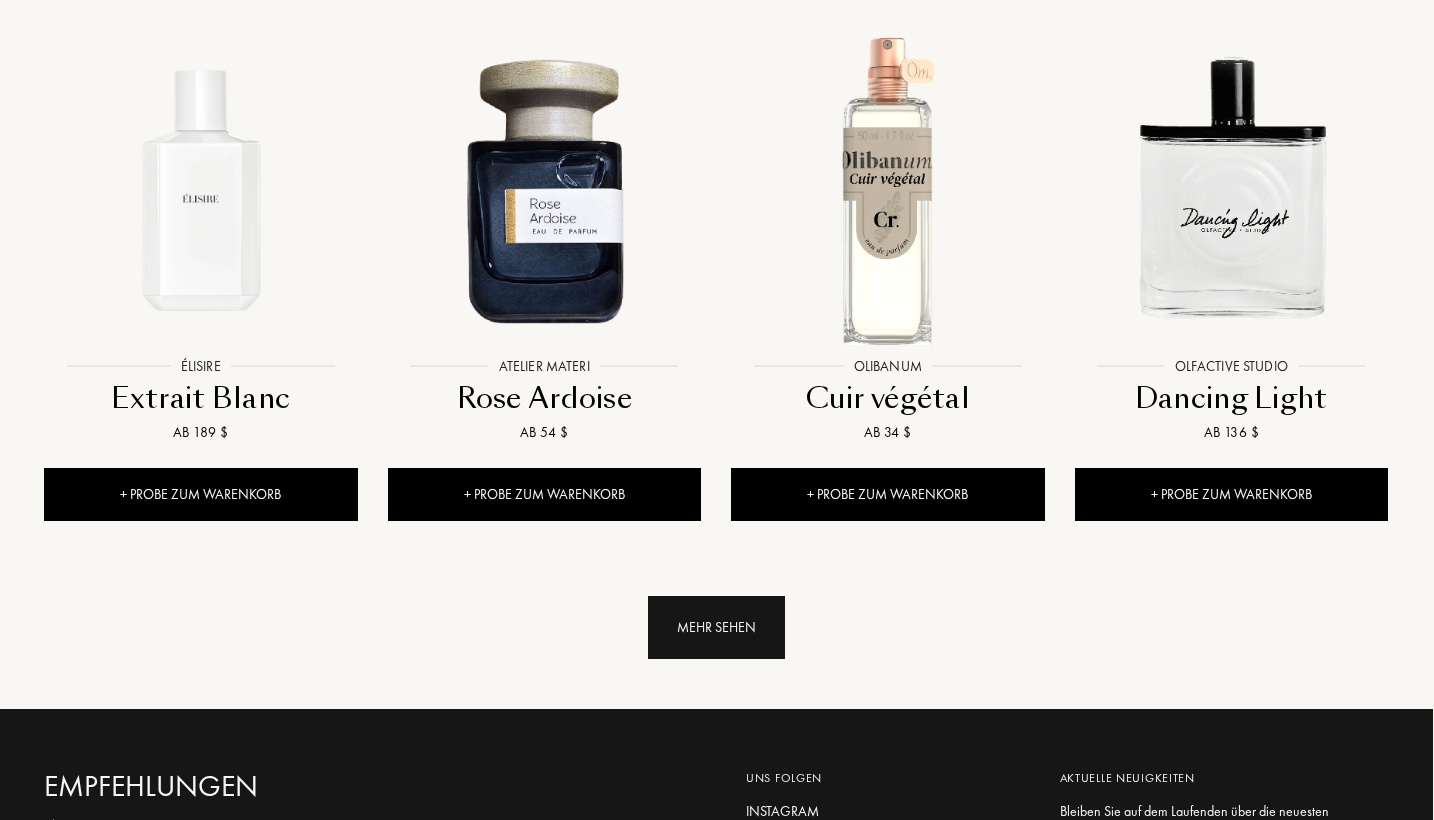 click on "Mehr sehen" at bounding box center [716, 627] 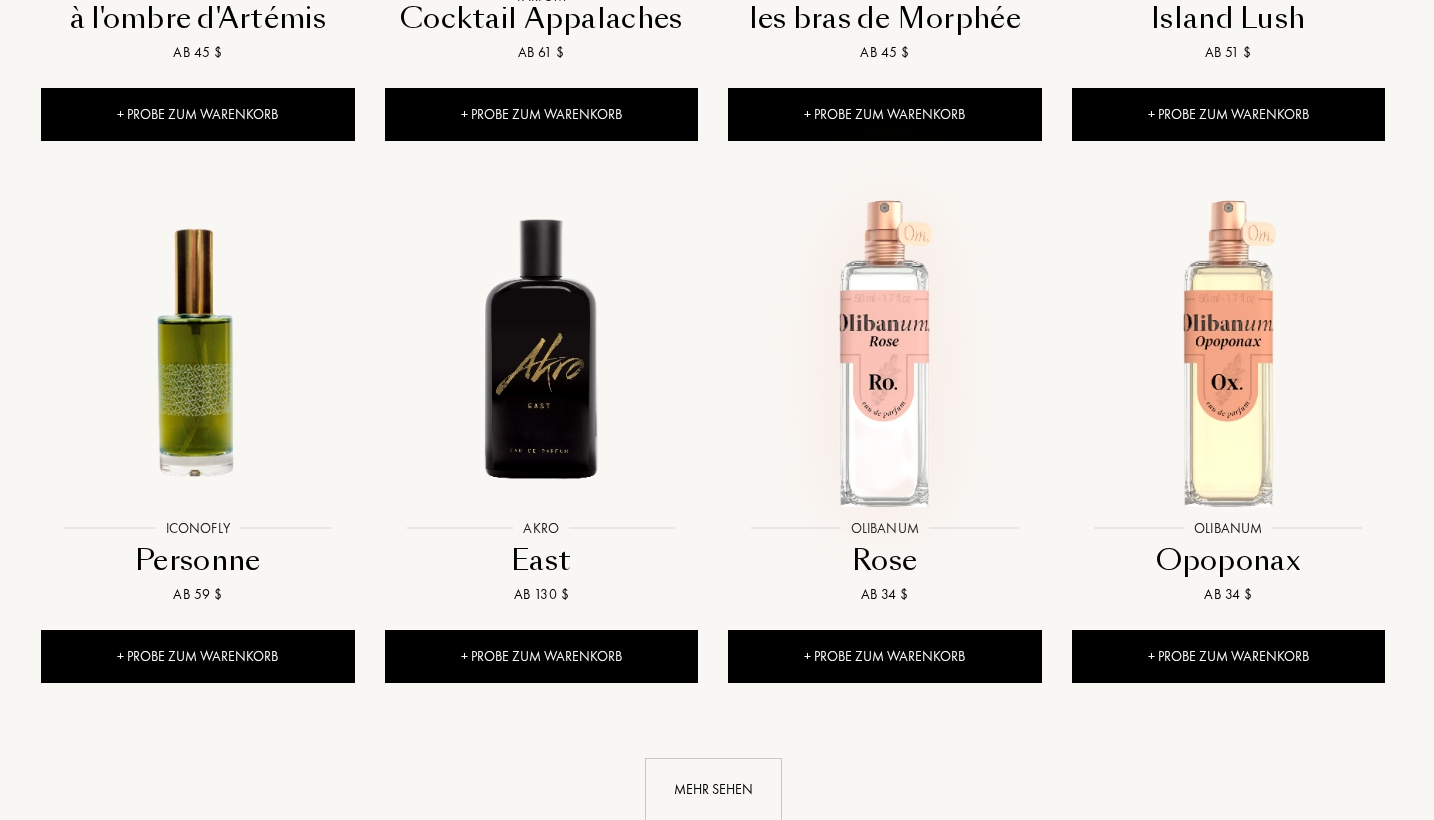 scroll, scrollTop: 16589, scrollLeft: 4, axis: both 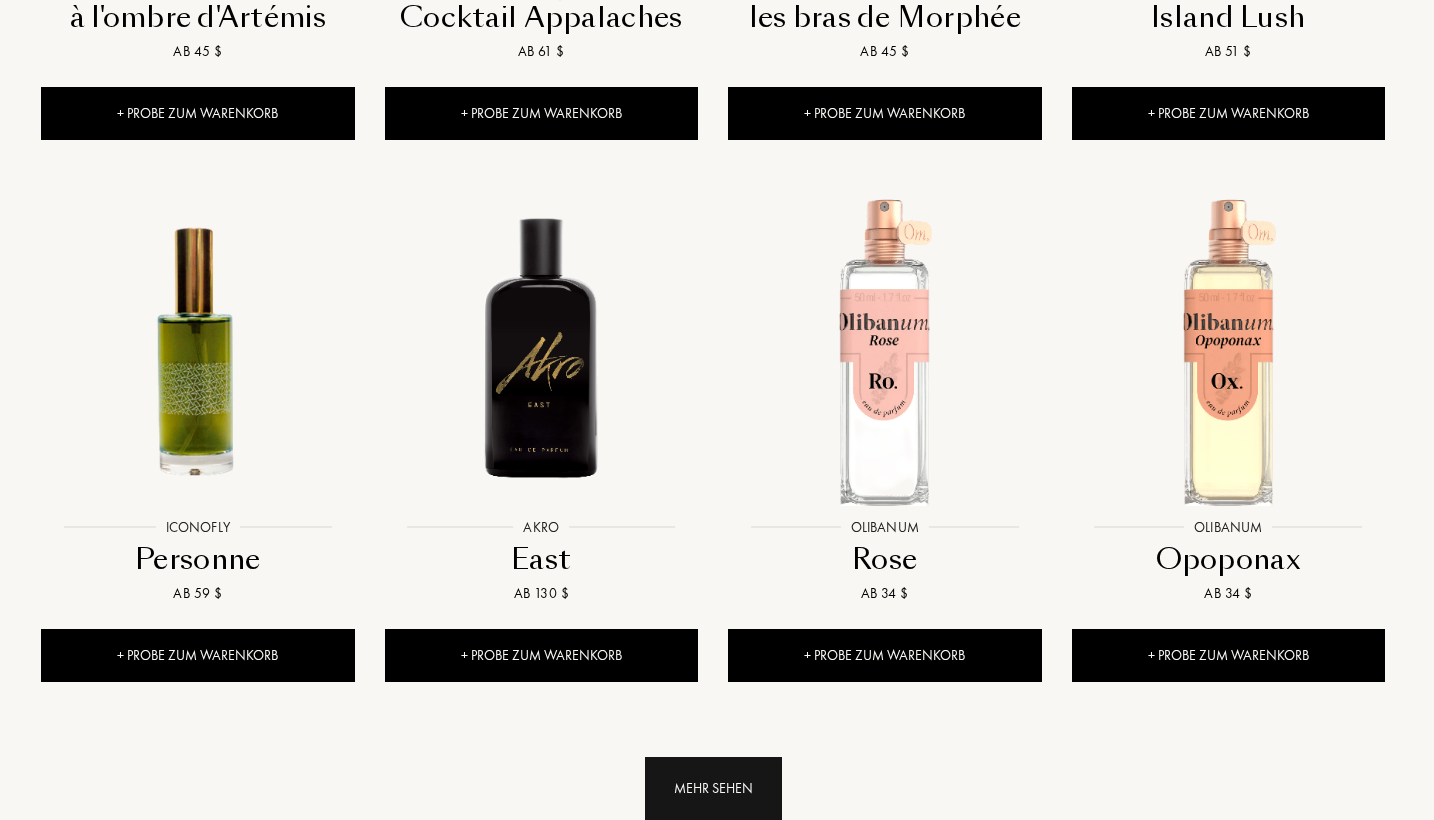 click on "Mehr sehen" at bounding box center (713, 788) 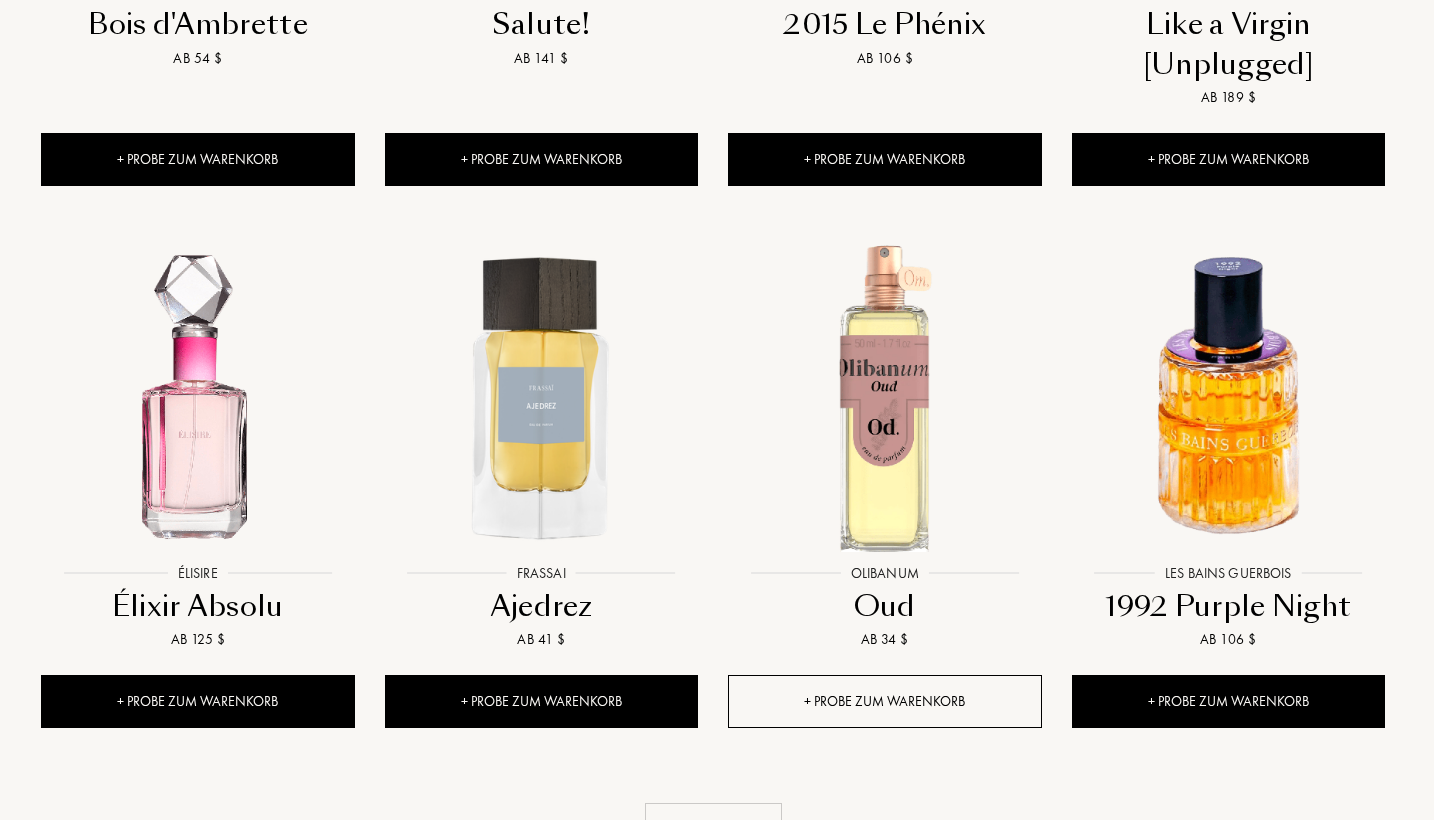 scroll, scrollTop: 18256, scrollLeft: 5, axis: both 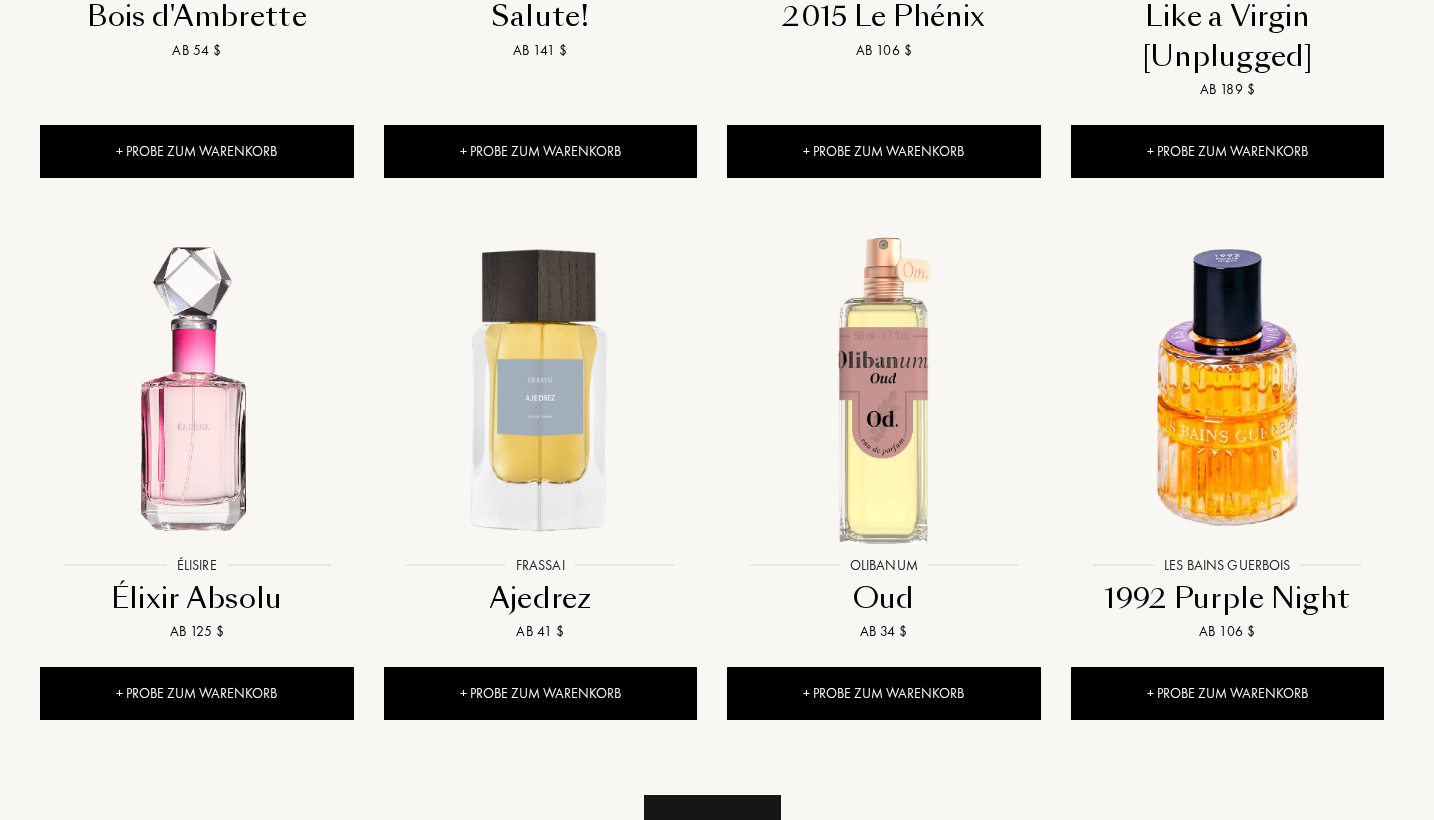 click on "Mehr sehen" at bounding box center (712, 826) 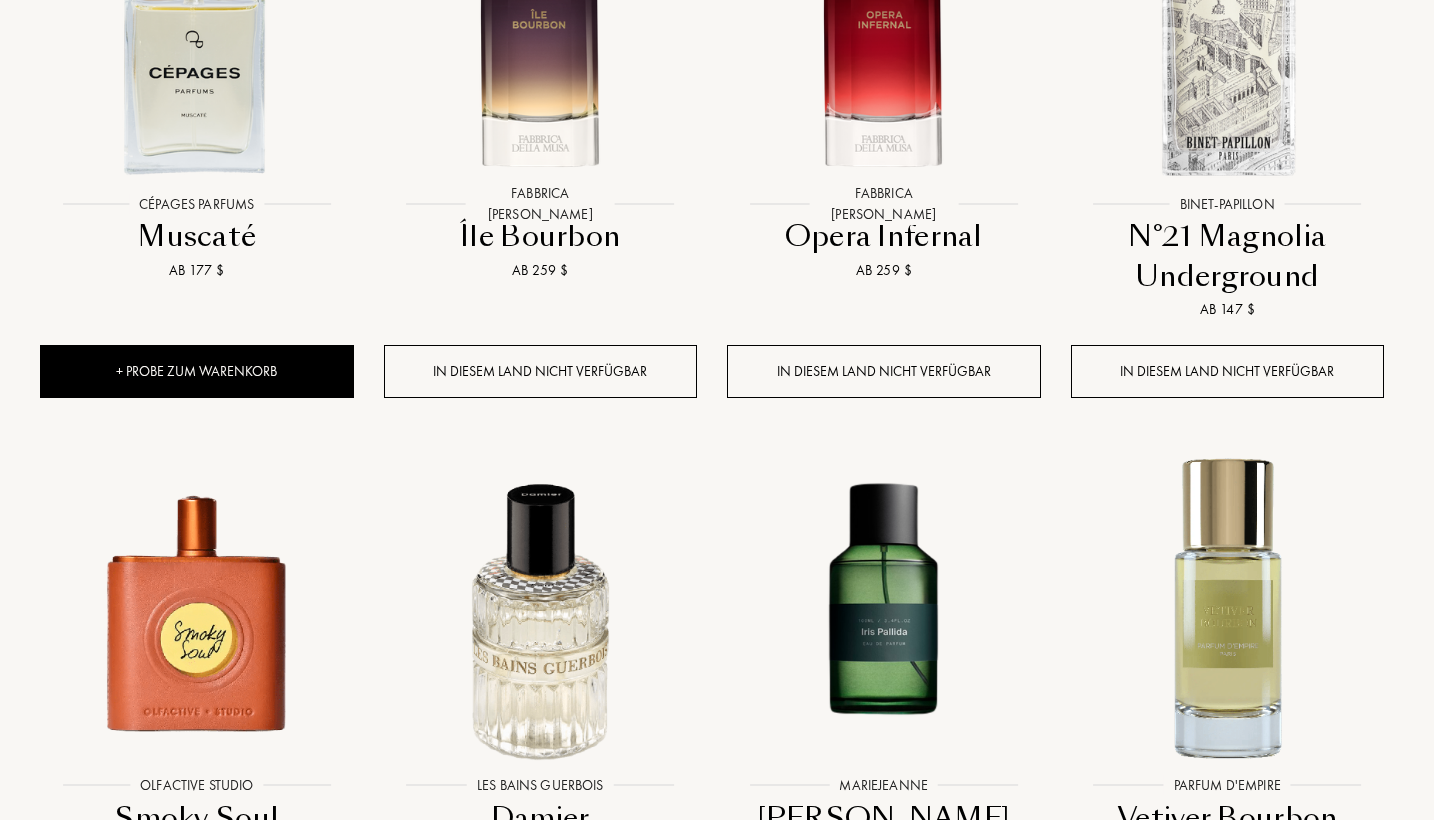 scroll, scrollTop: 19872, scrollLeft: 5, axis: both 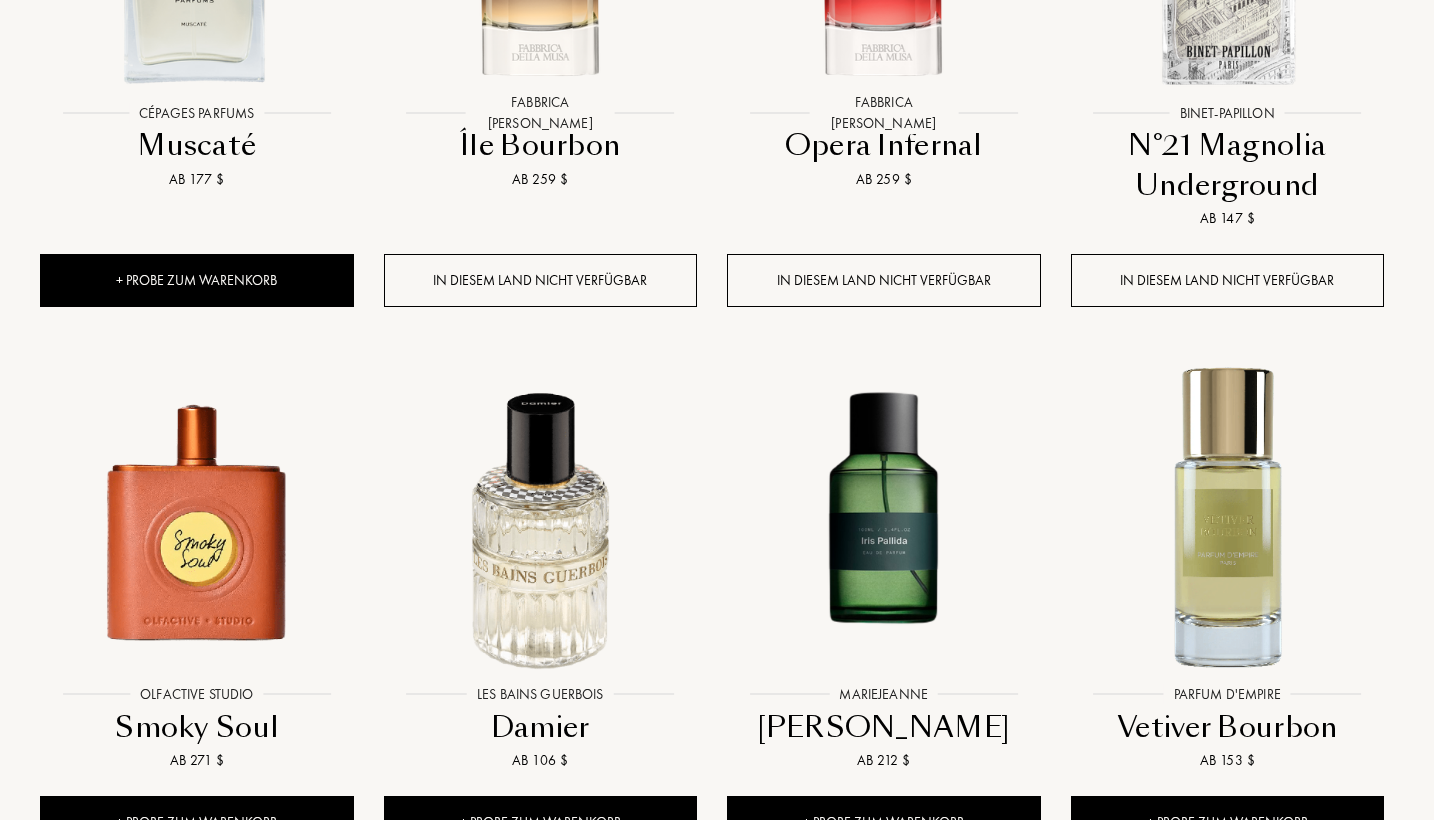 click on "Mehr sehen" at bounding box center [712, 955] 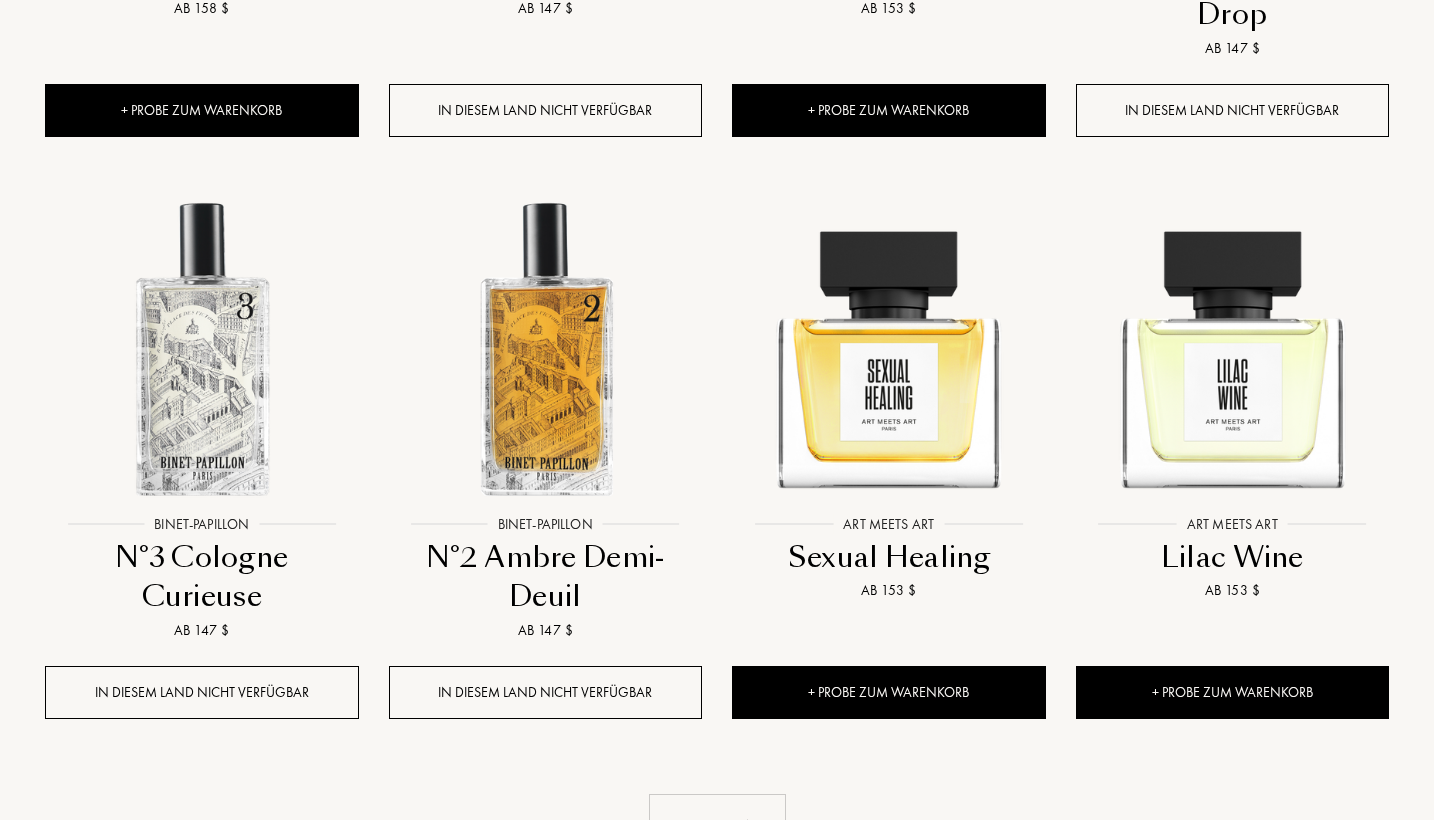 scroll, scrollTop: 21760, scrollLeft: 0, axis: vertical 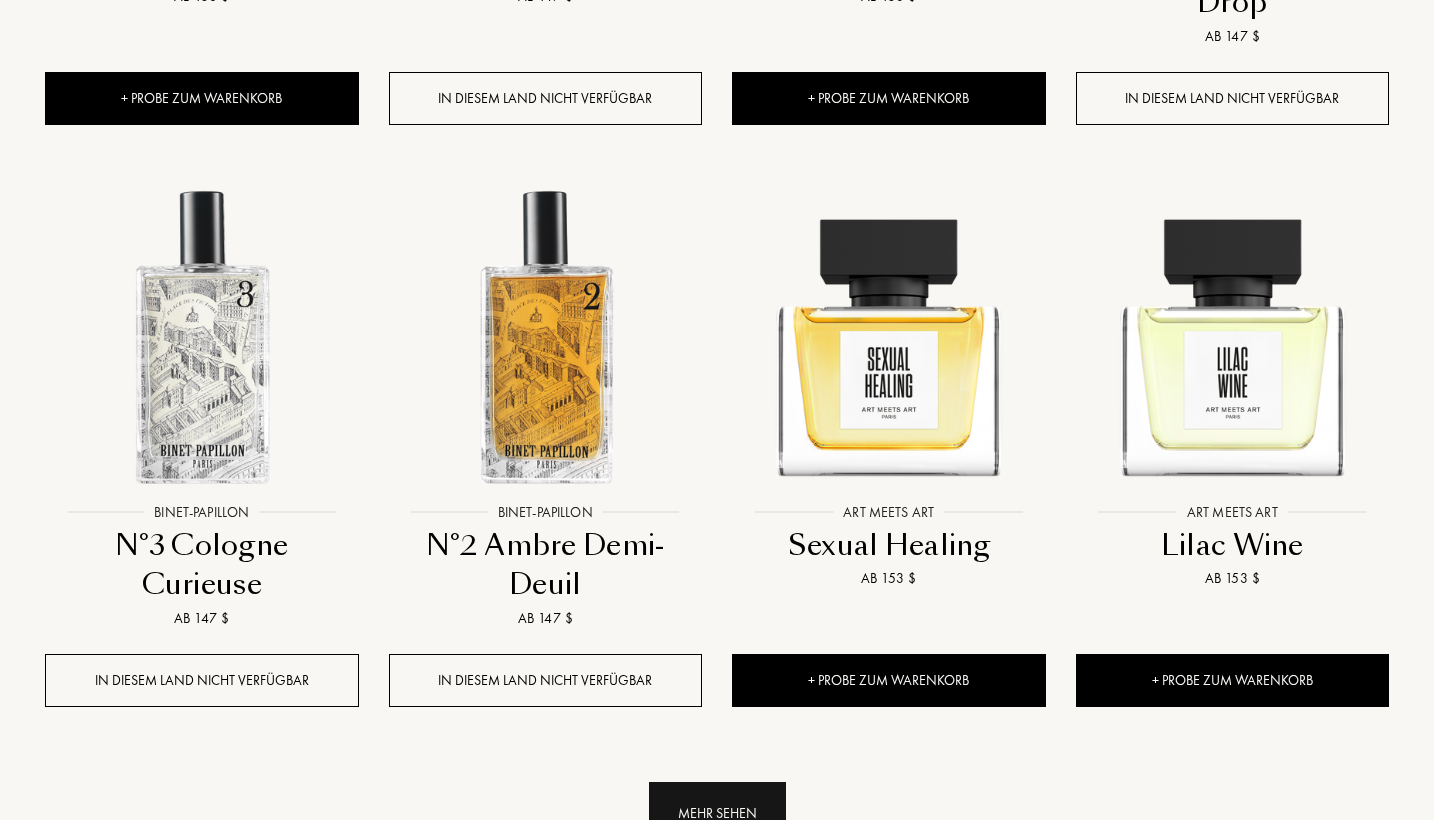 click on "Mehr sehen" at bounding box center (717, 813) 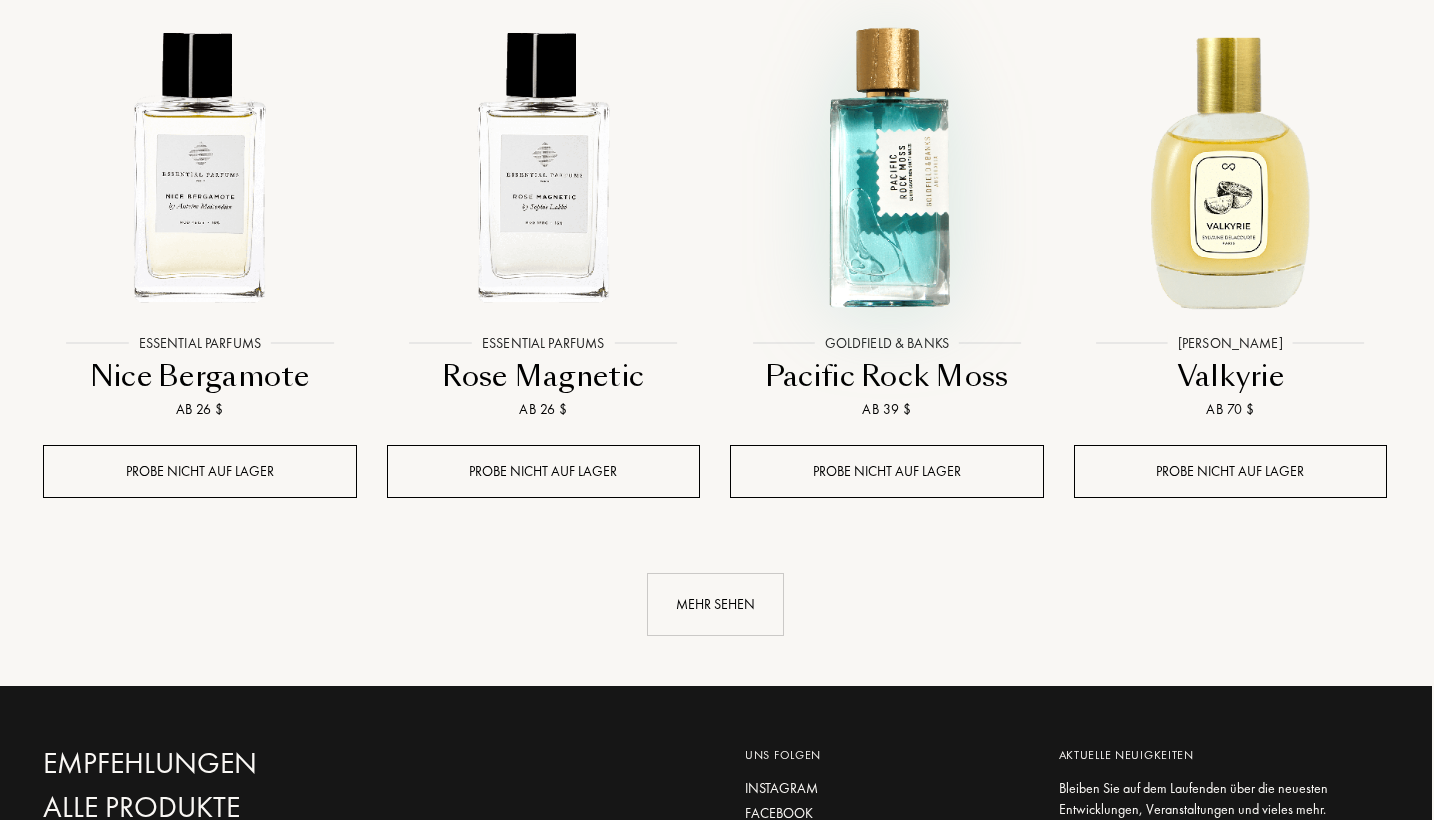 scroll, scrollTop: 23597, scrollLeft: 2, axis: both 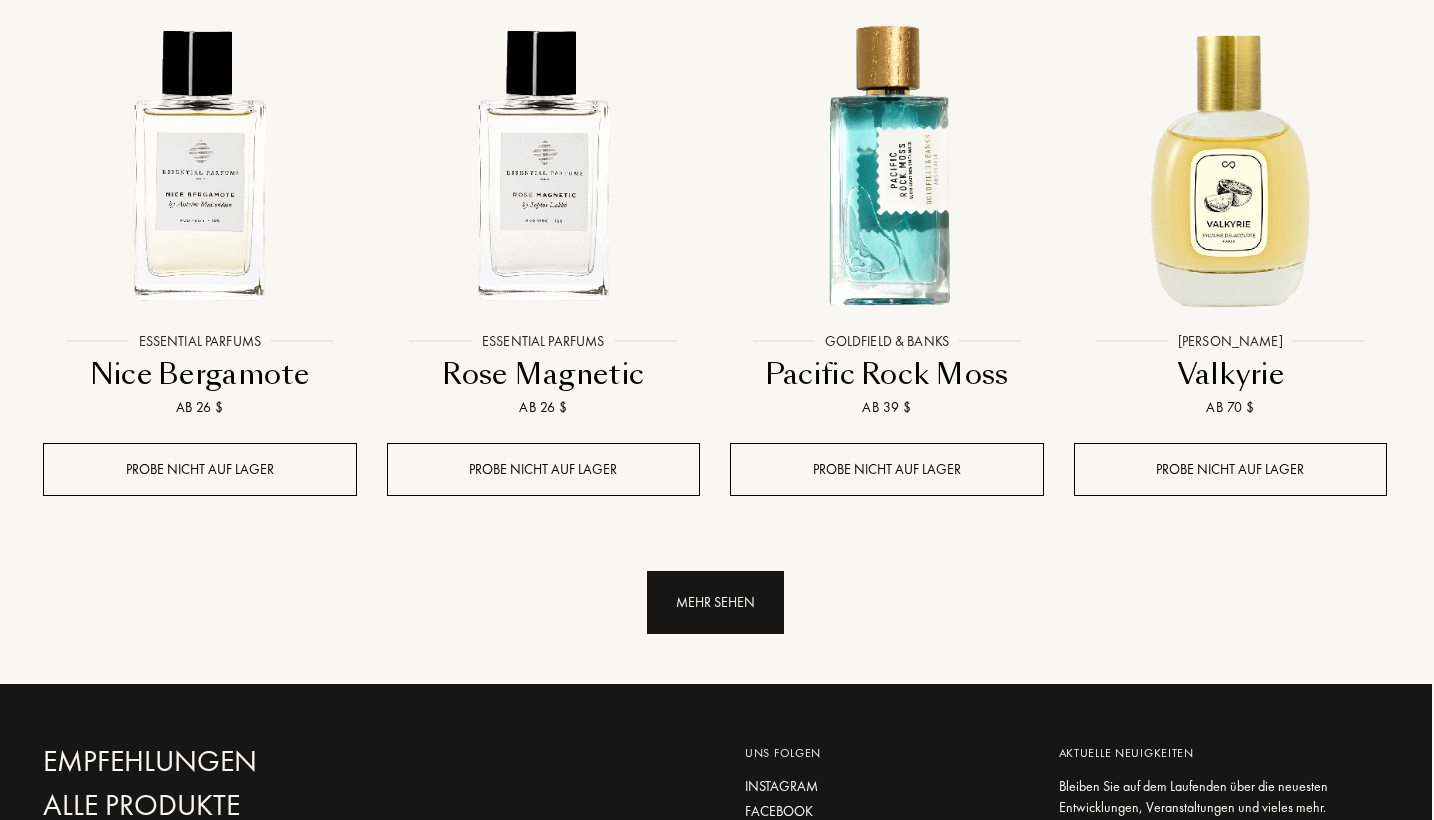click on "Mehr sehen" at bounding box center (715, 602) 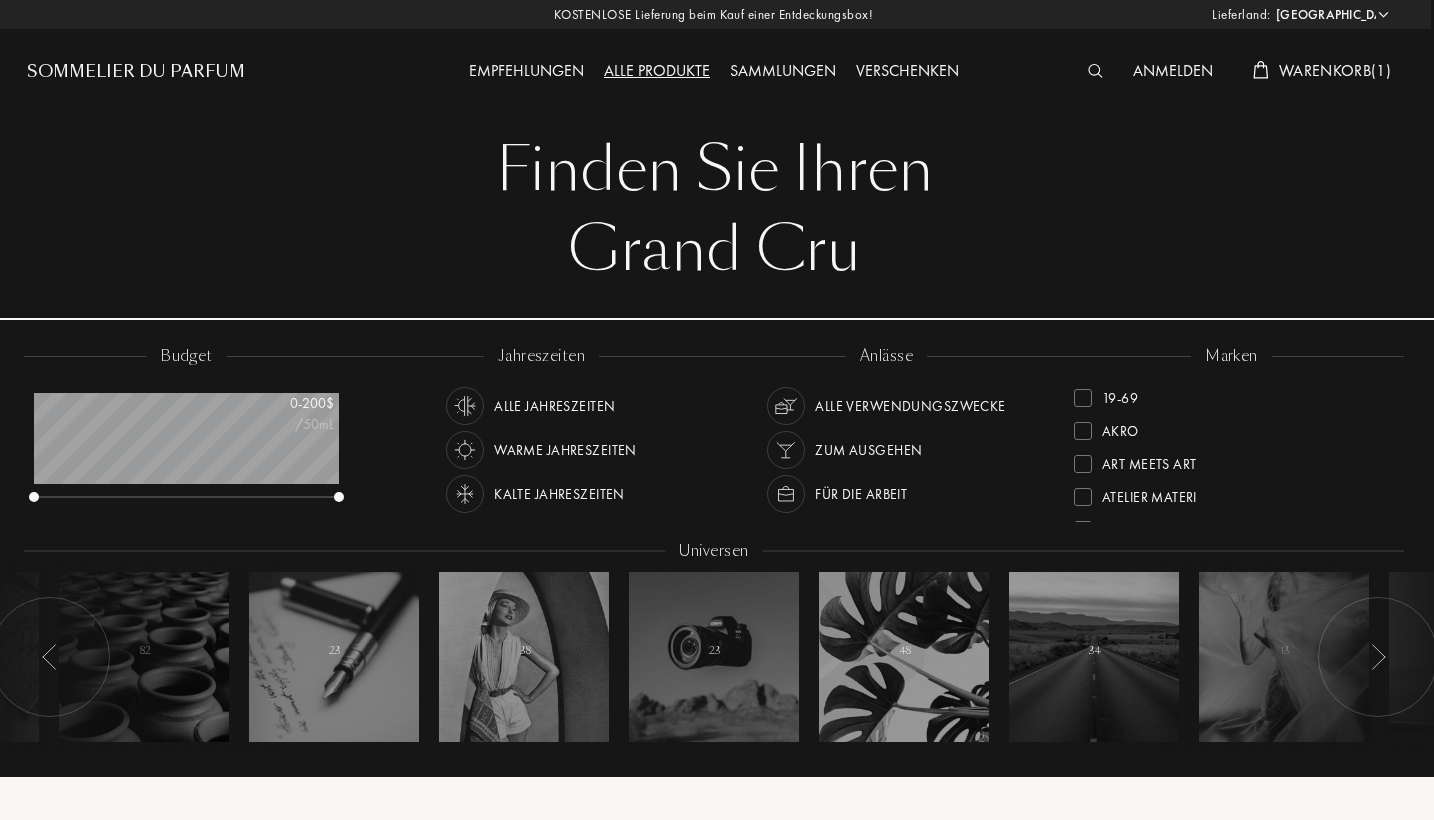 scroll, scrollTop: 0, scrollLeft: 3, axis: horizontal 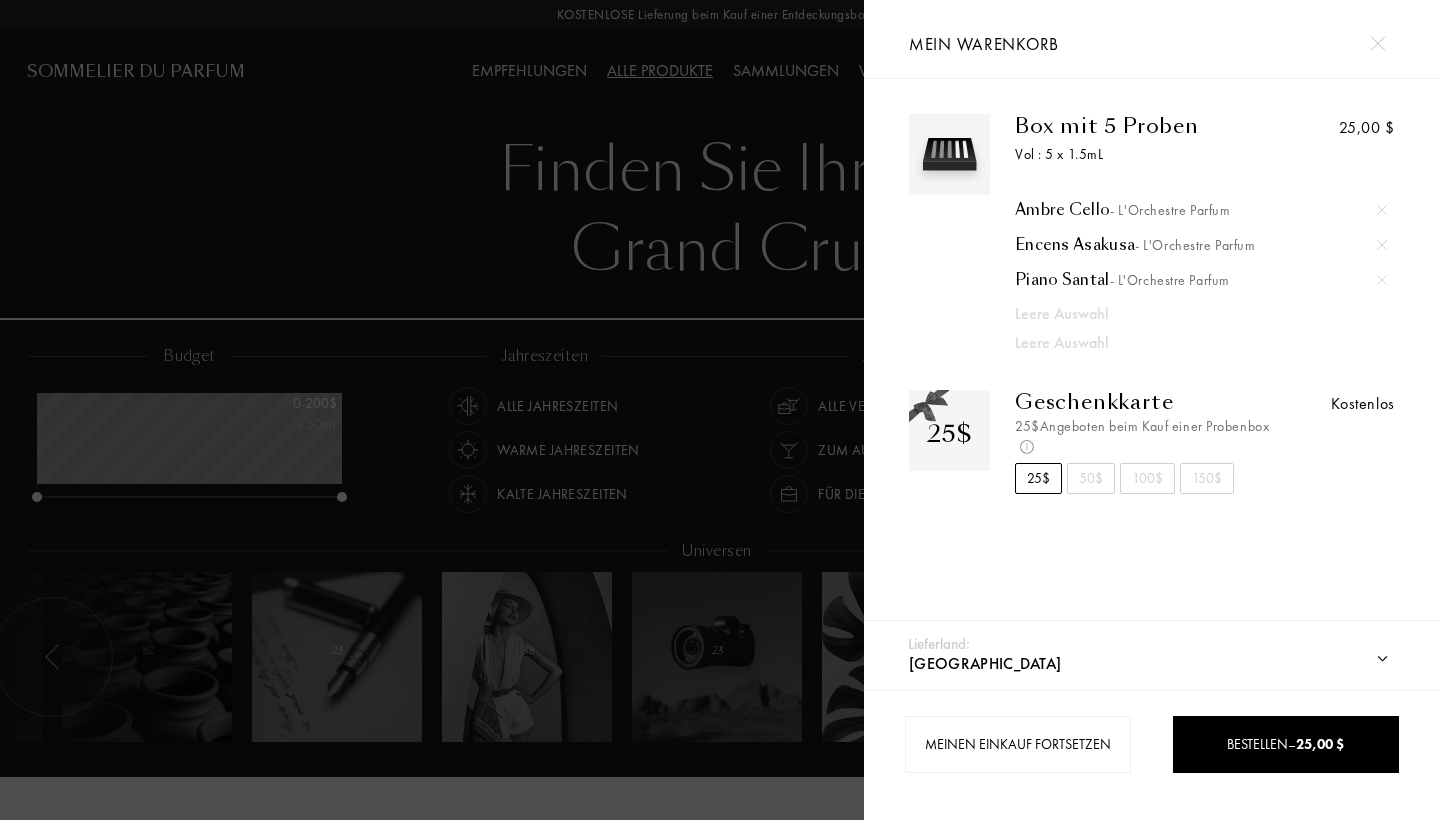 click at bounding box center (1377, 43) 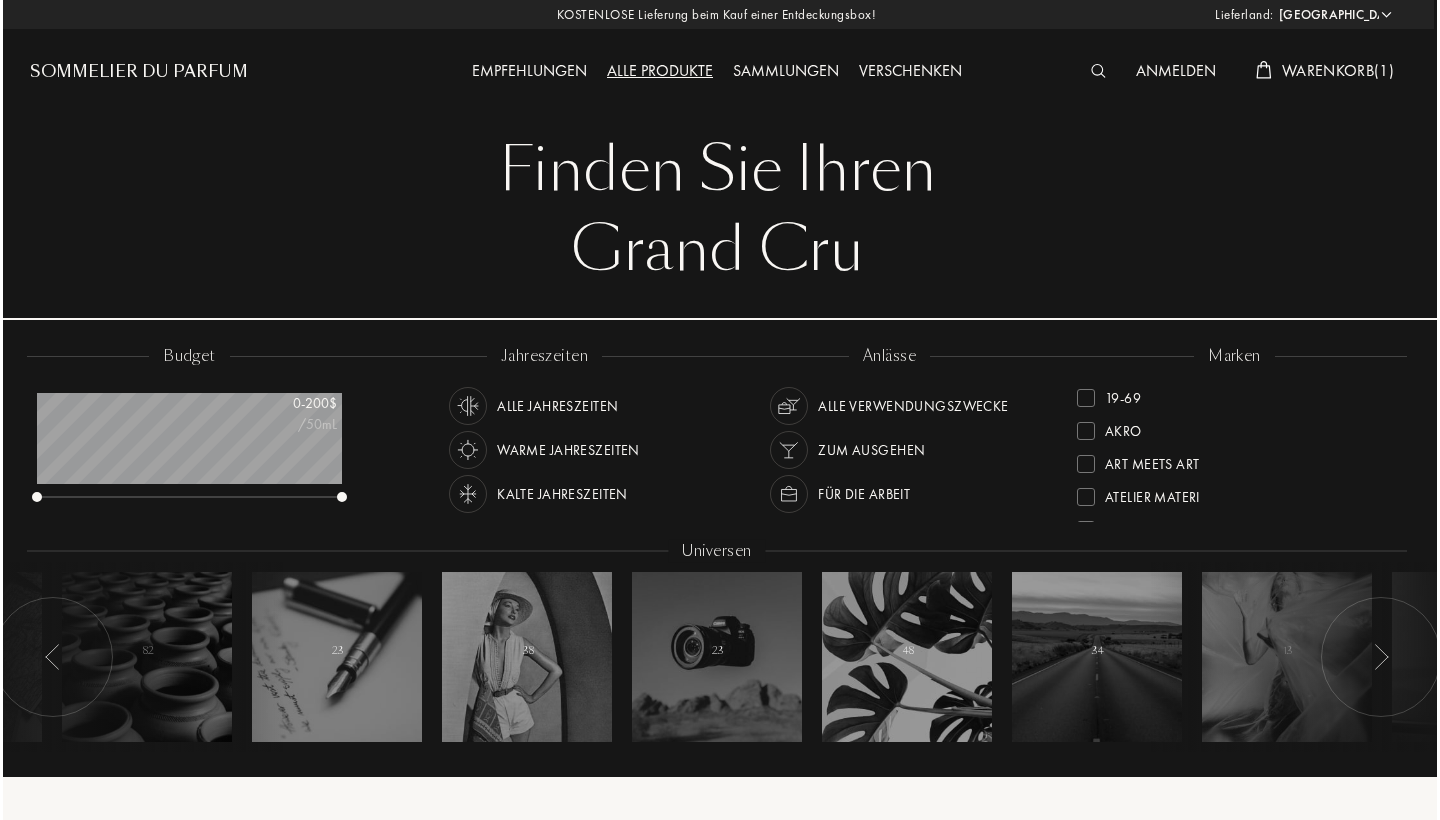 scroll, scrollTop: 0, scrollLeft: 3, axis: horizontal 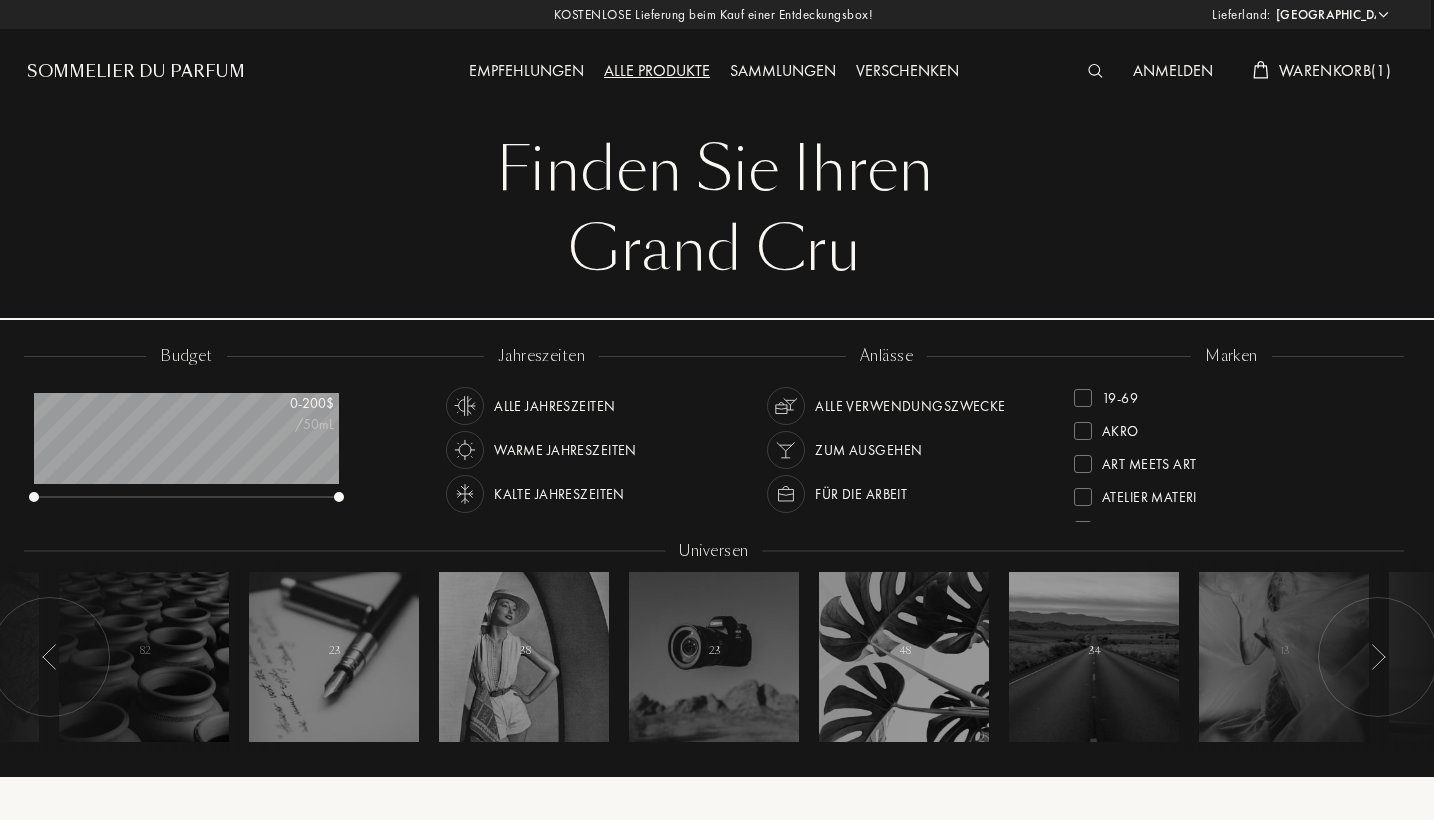 click at bounding box center (1095, 71) 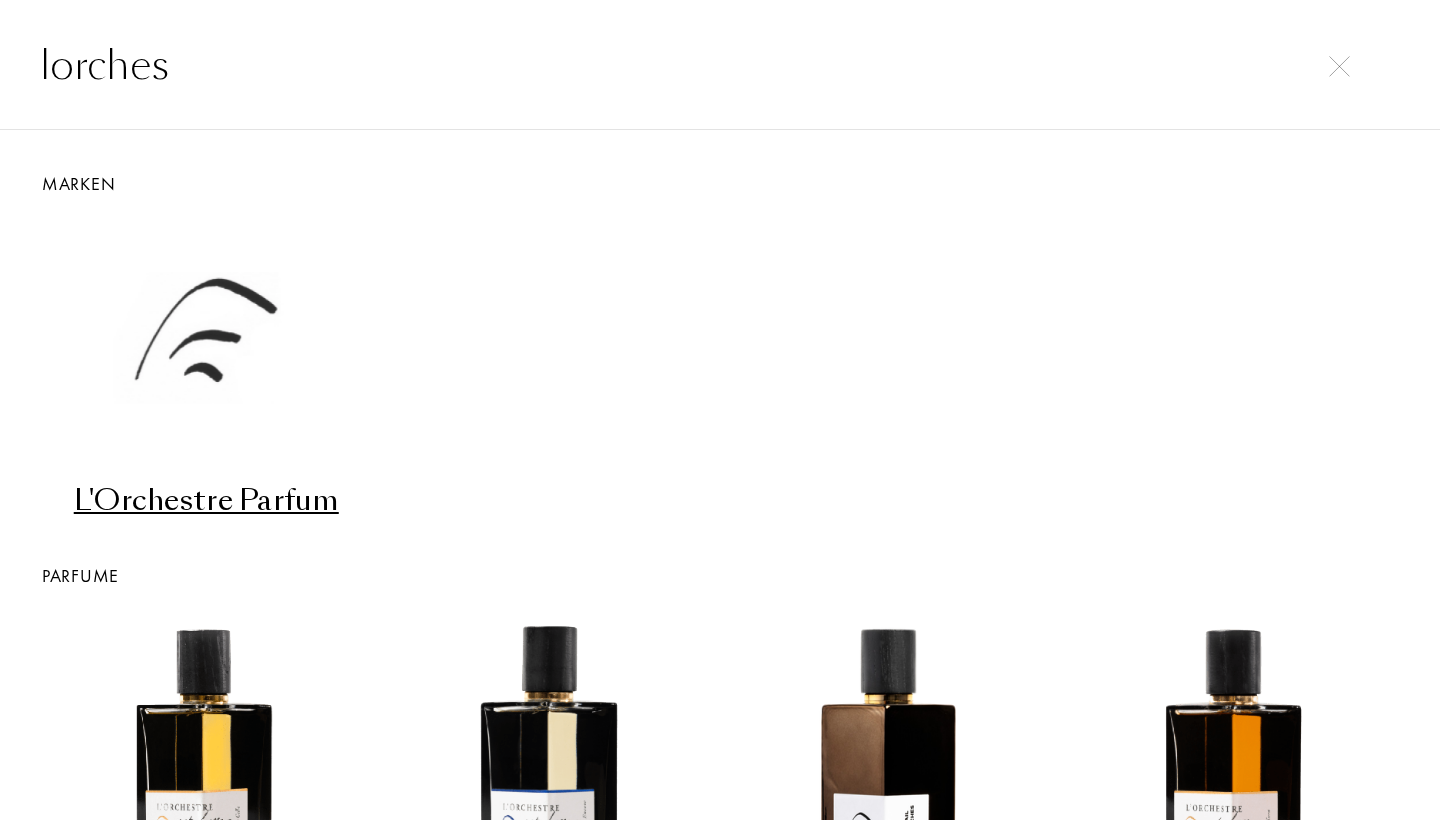 type on "torches" 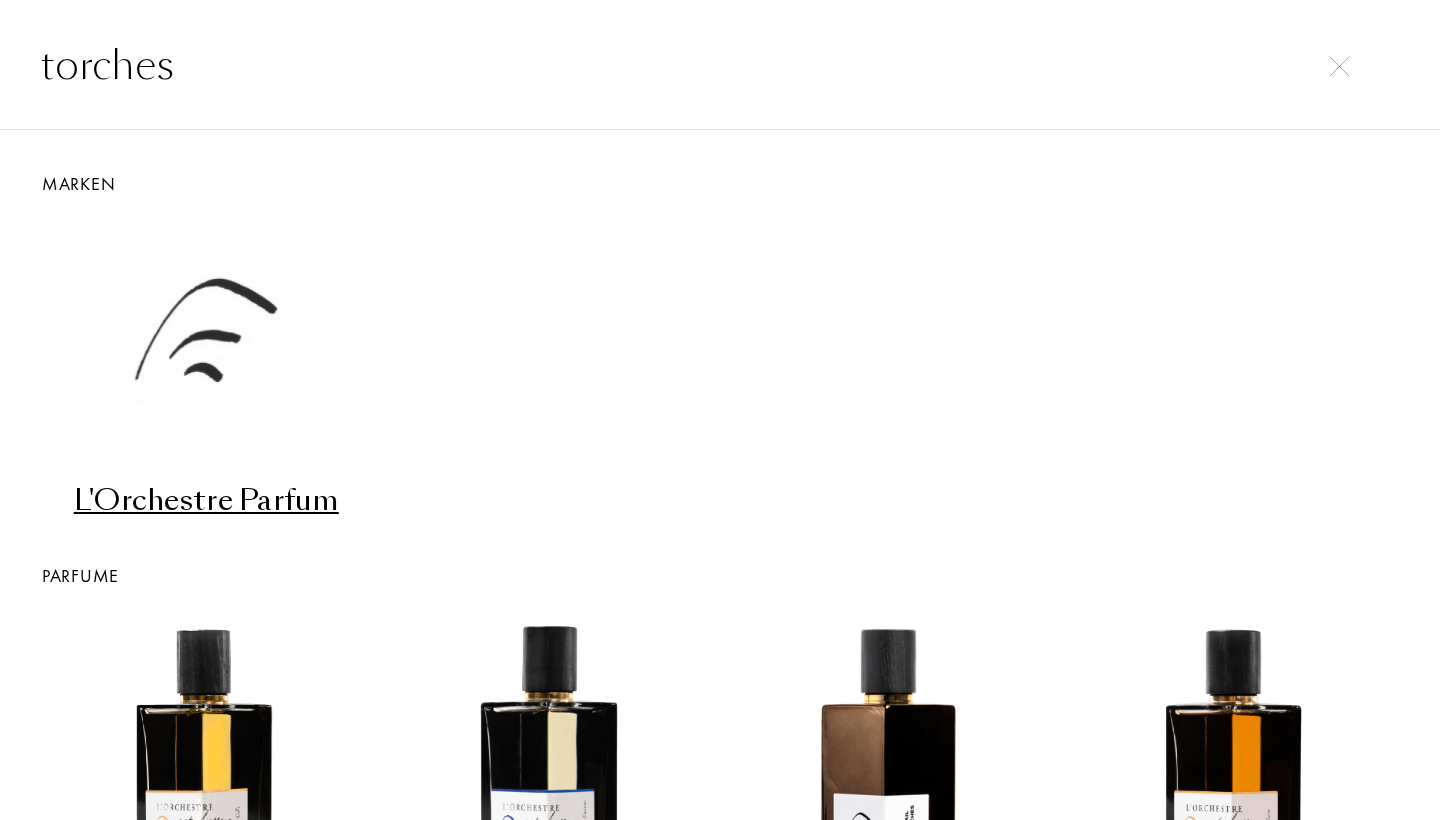 drag, startPoint x: 1095, startPoint y: 66, endPoint x: 305, endPoint y: 500, distance: 901.3634 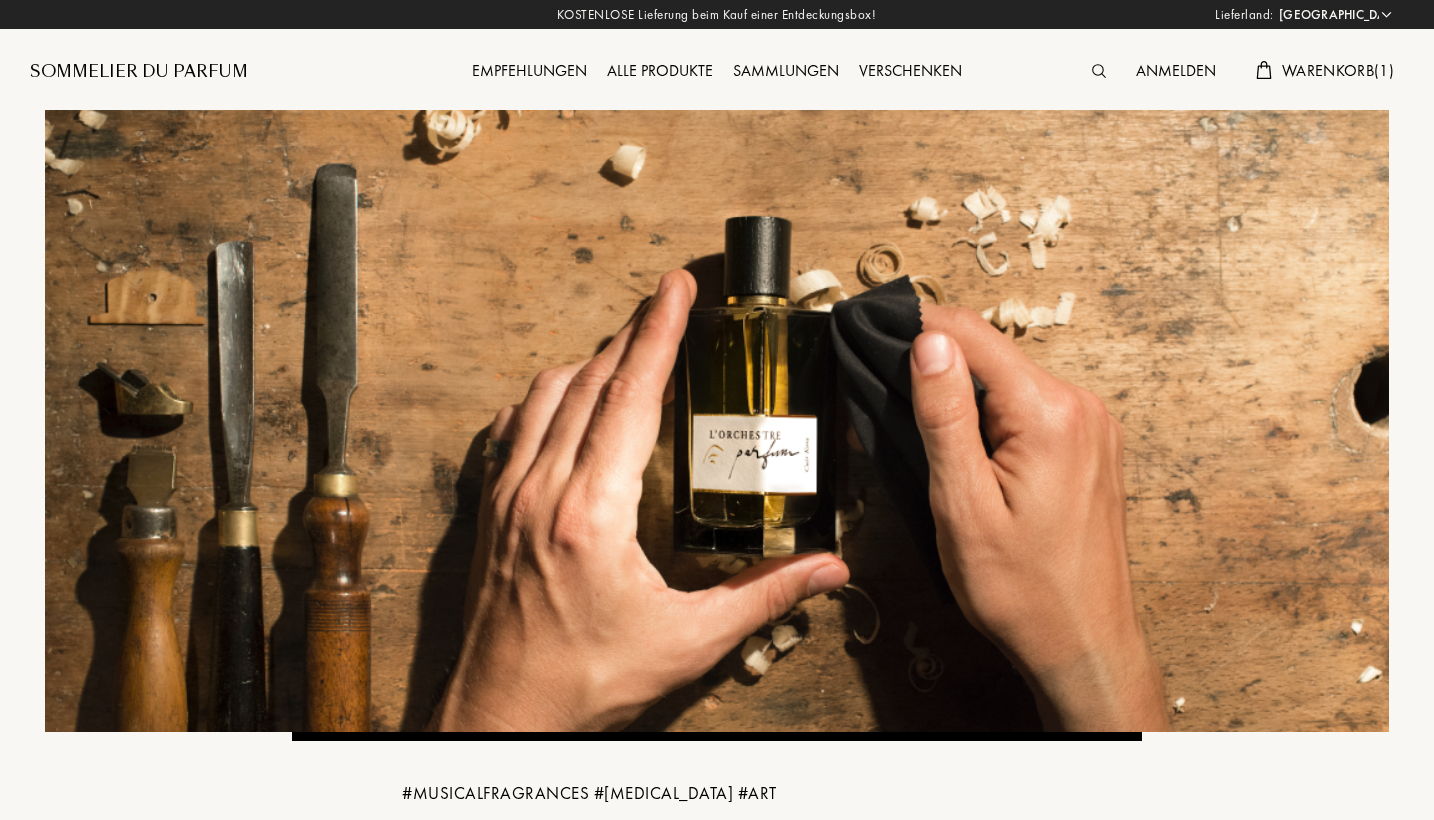 select on "DE" 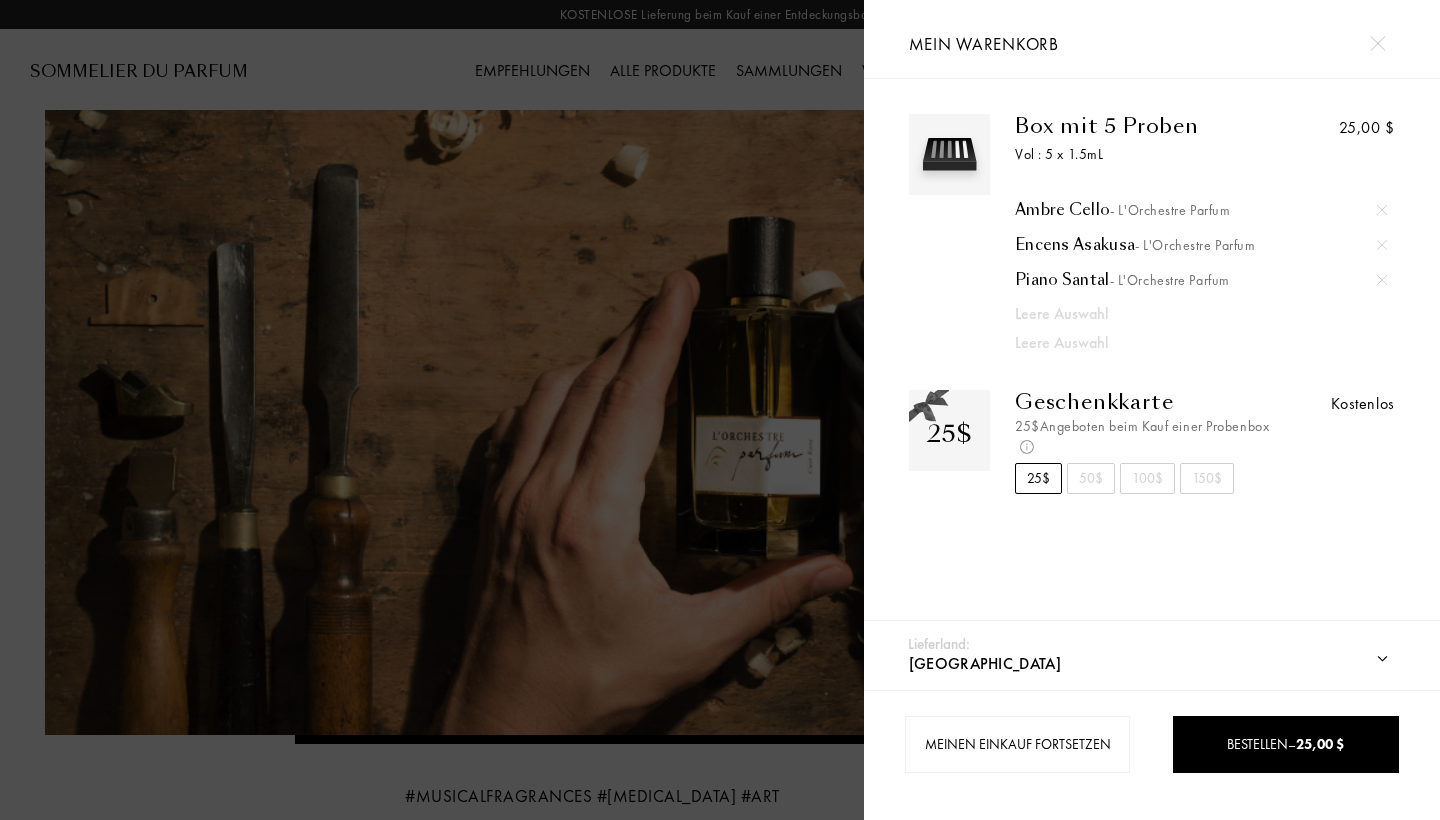 click at bounding box center (432, 410) 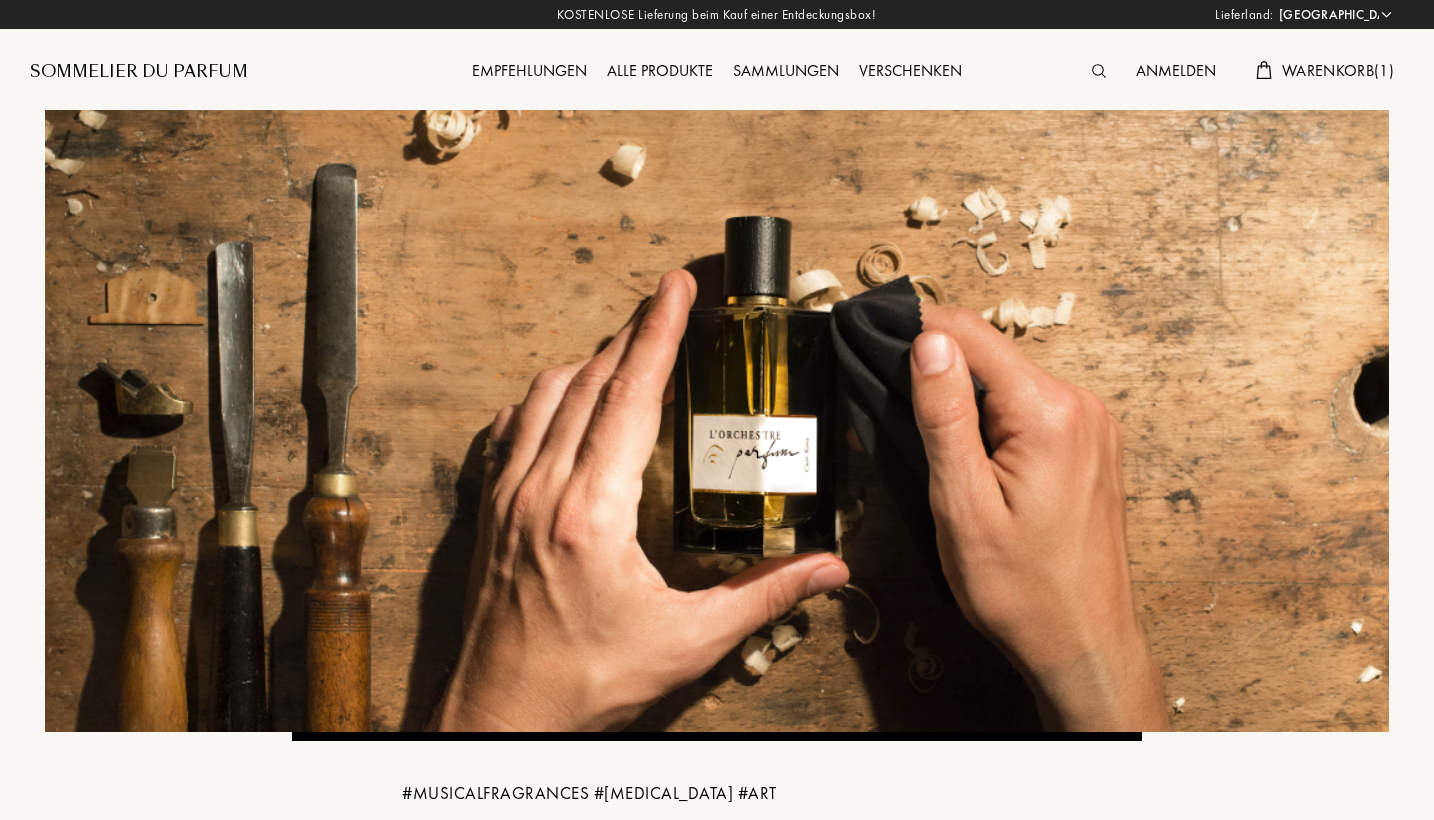 click on "Empfehlungen" at bounding box center (529, 72) 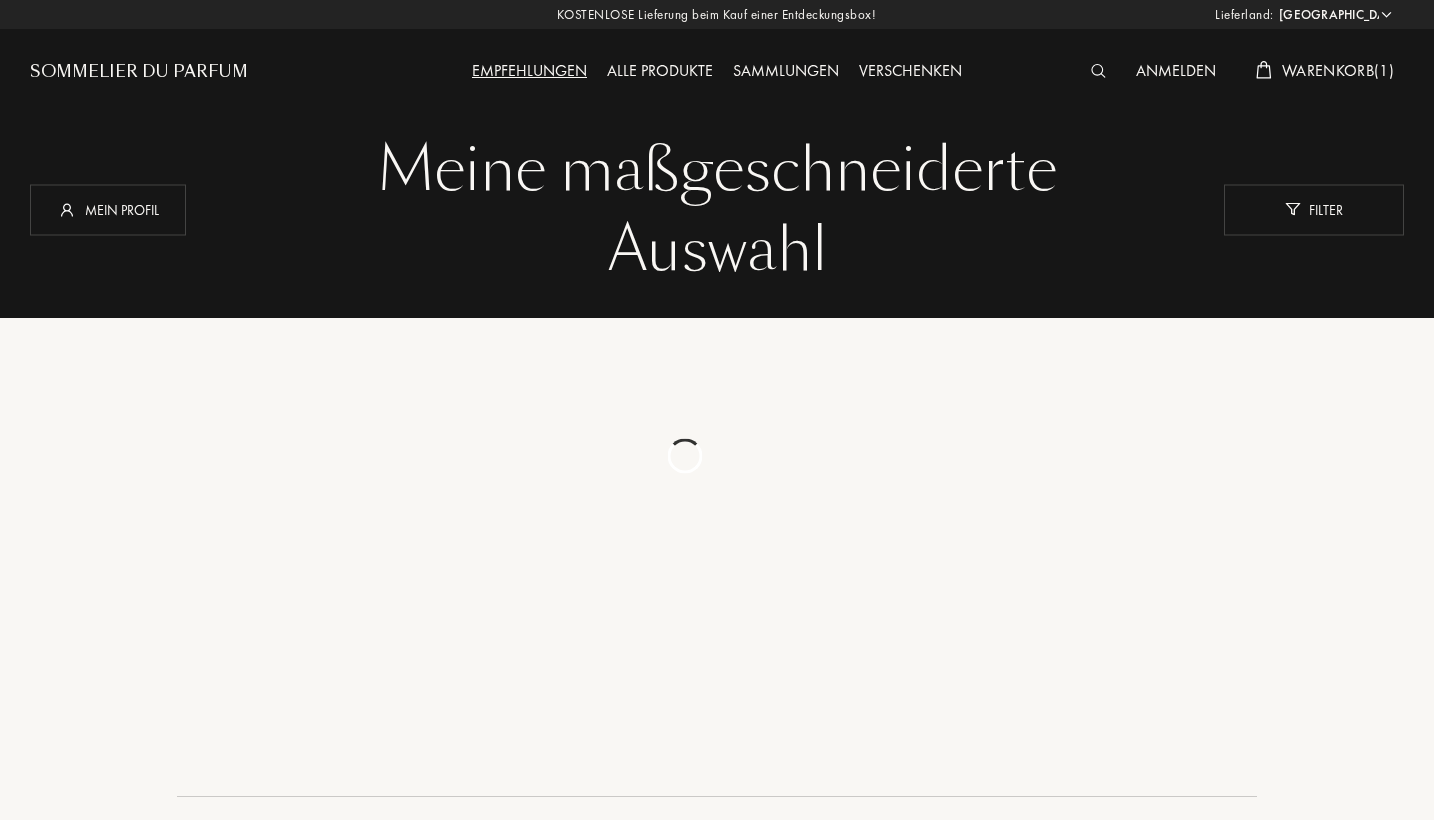 select on "DE" 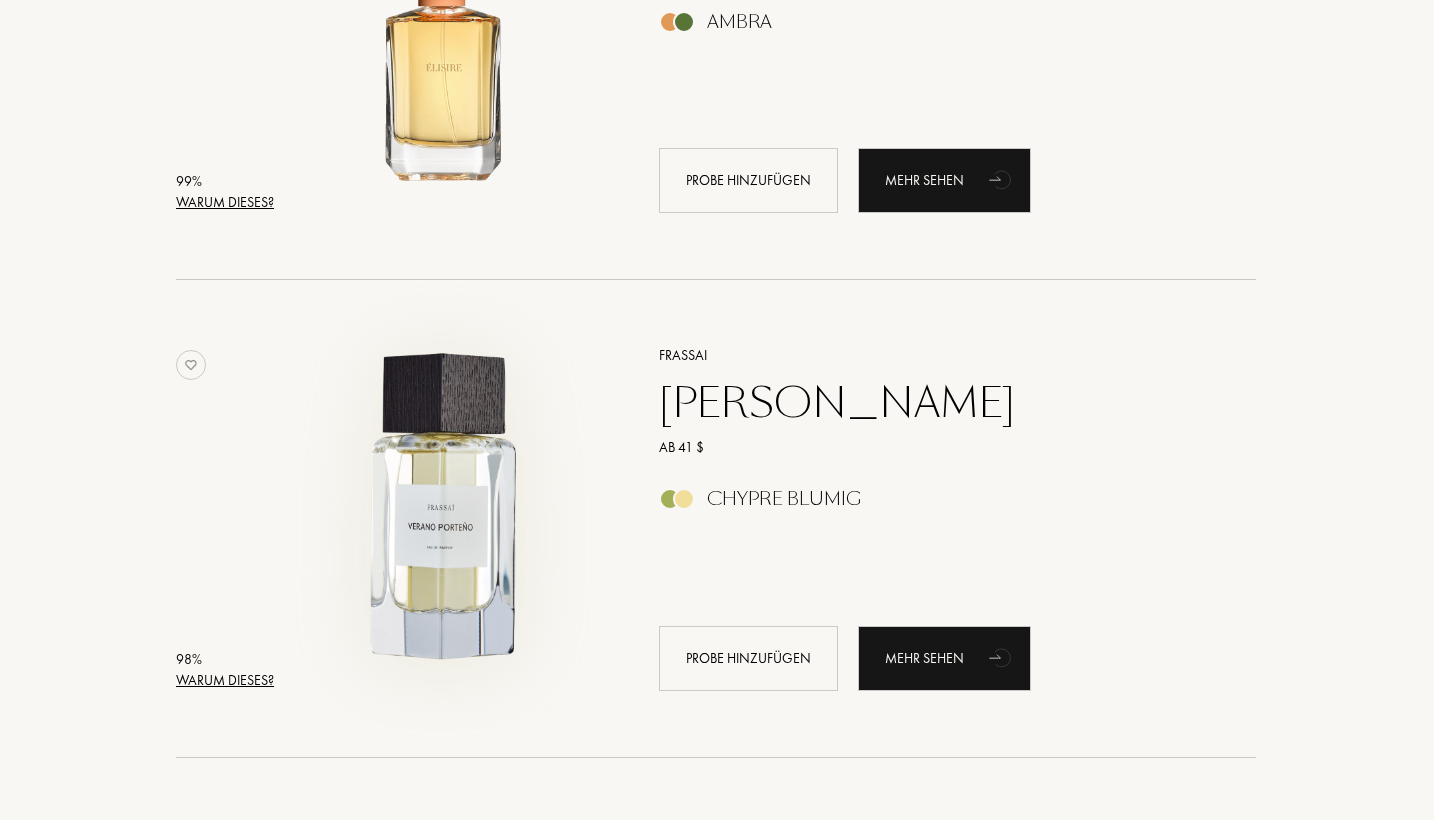 scroll, scrollTop: 519, scrollLeft: 1, axis: both 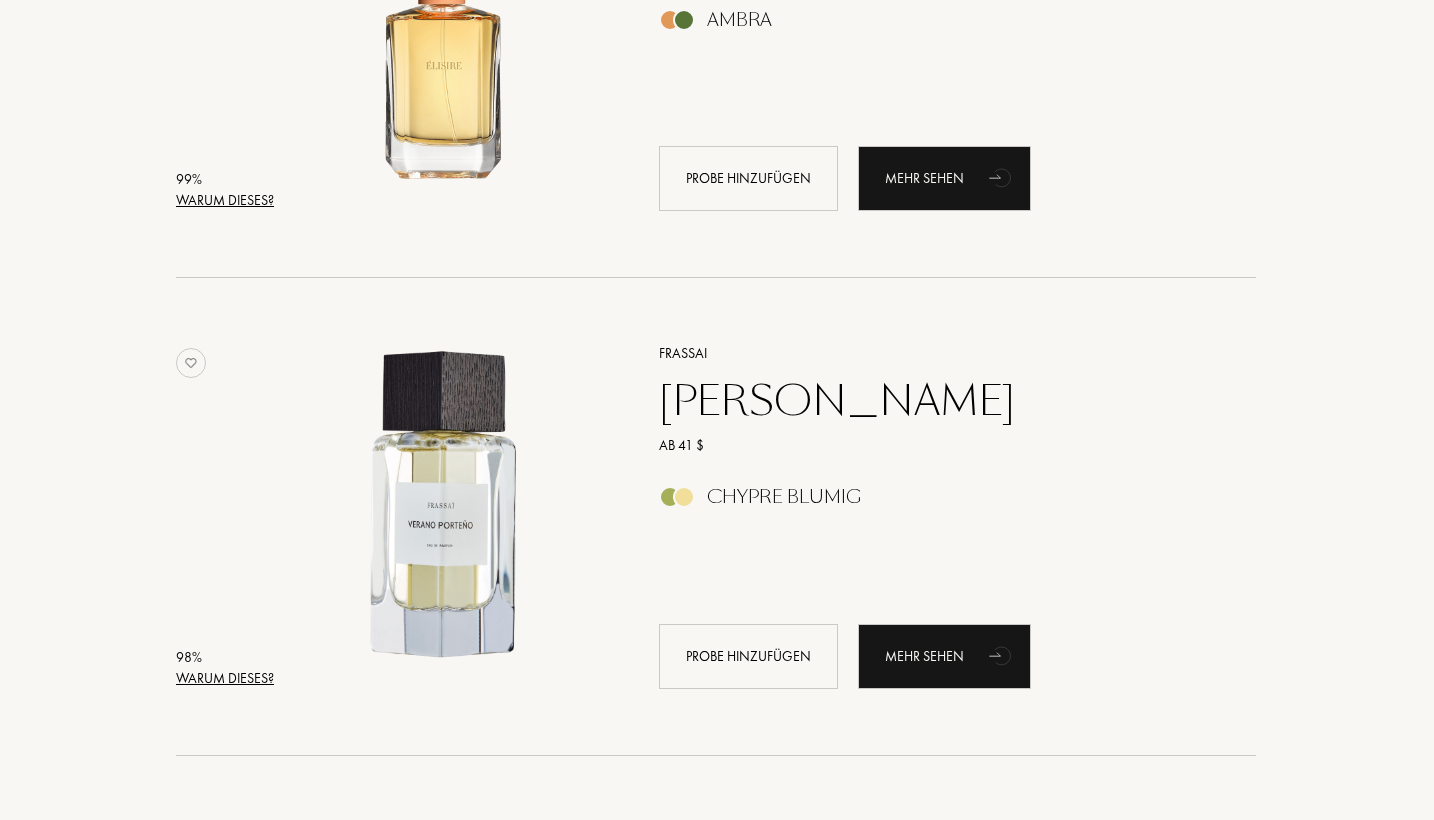click on "Warum dieses?" at bounding box center [225, 678] 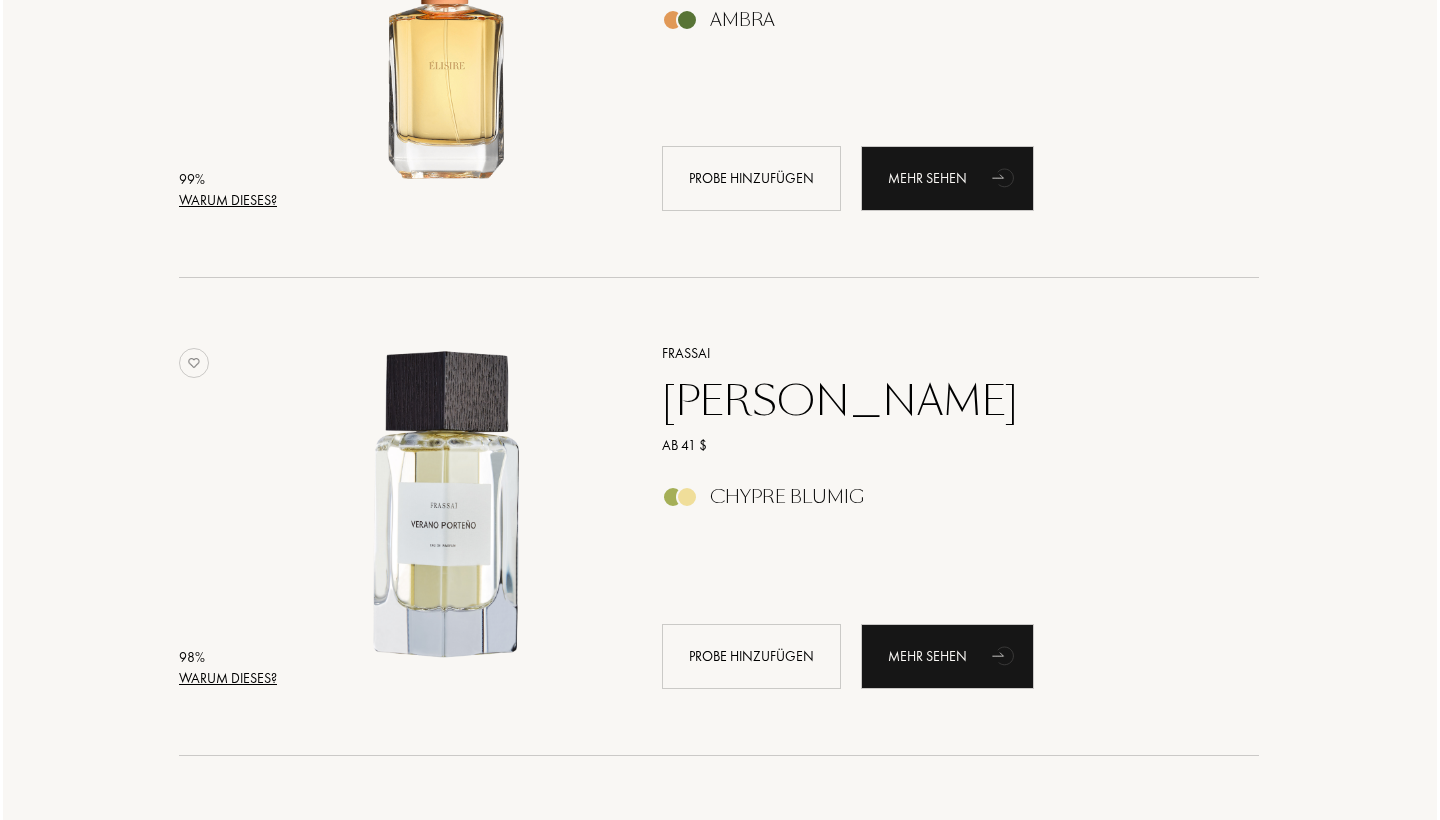 scroll, scrollTop: 519, scrollLeft: 0, axis: vertical 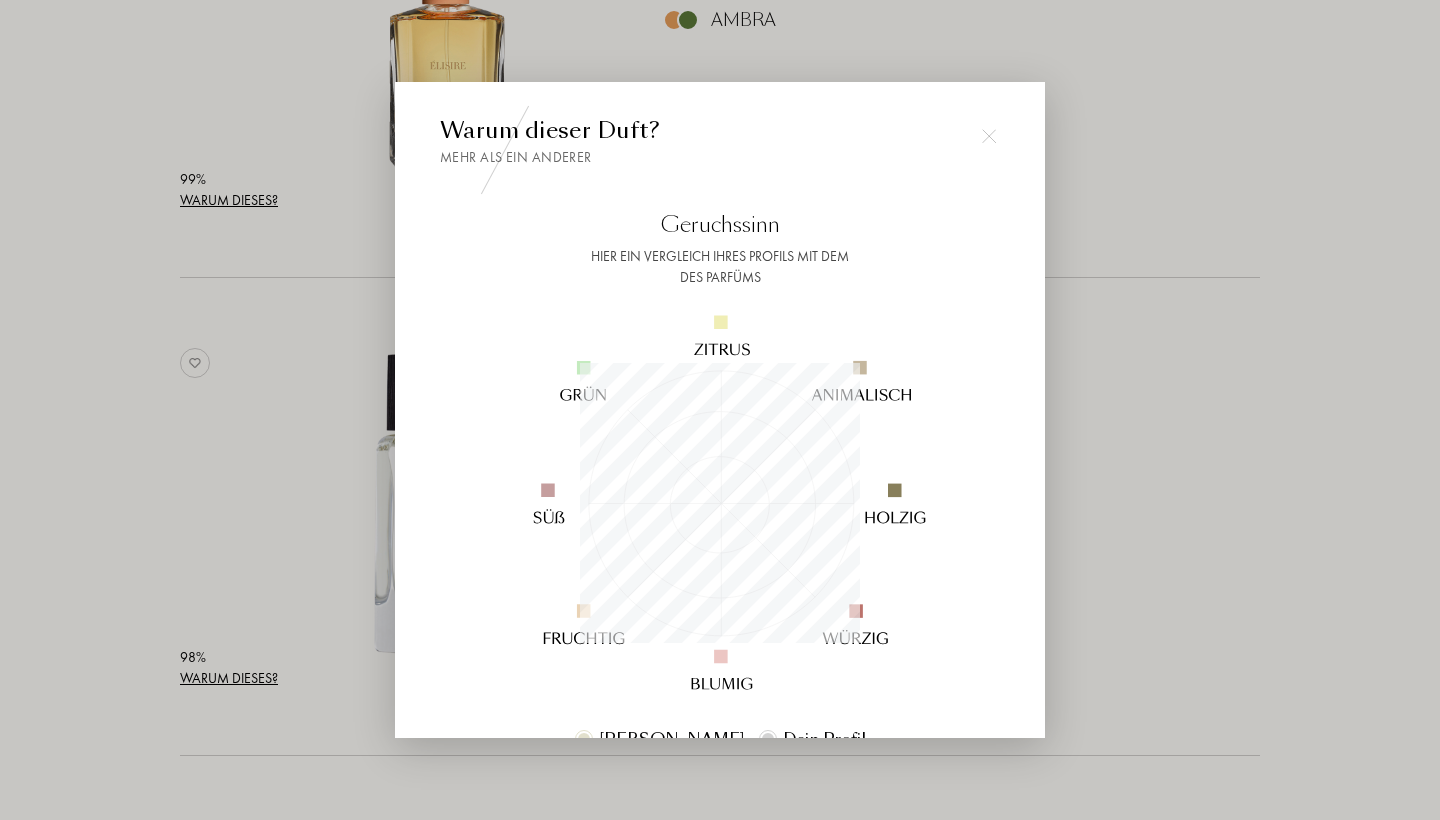 click at bounding box center [989, 136] 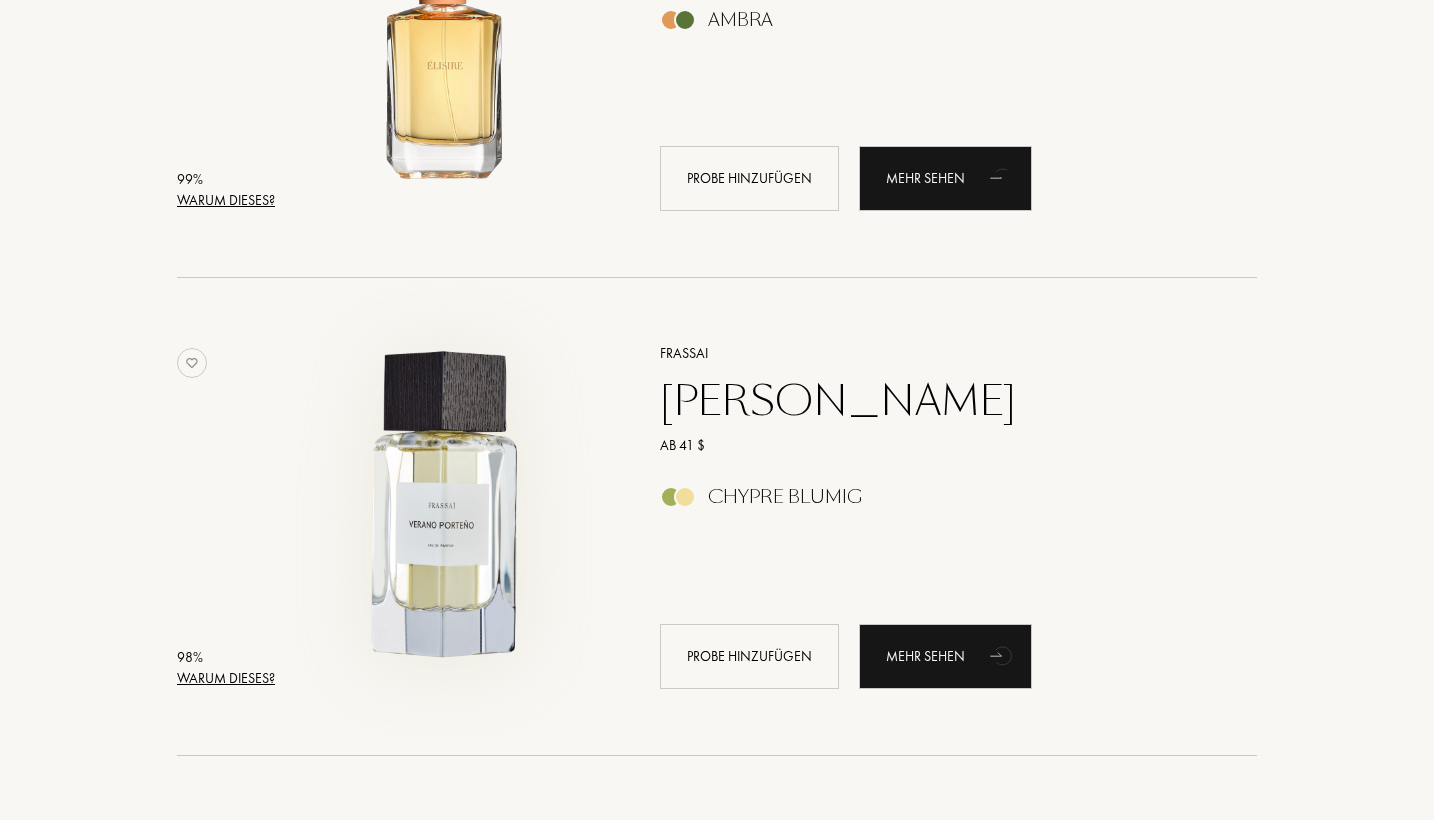 click at bounding box center [446, 506] 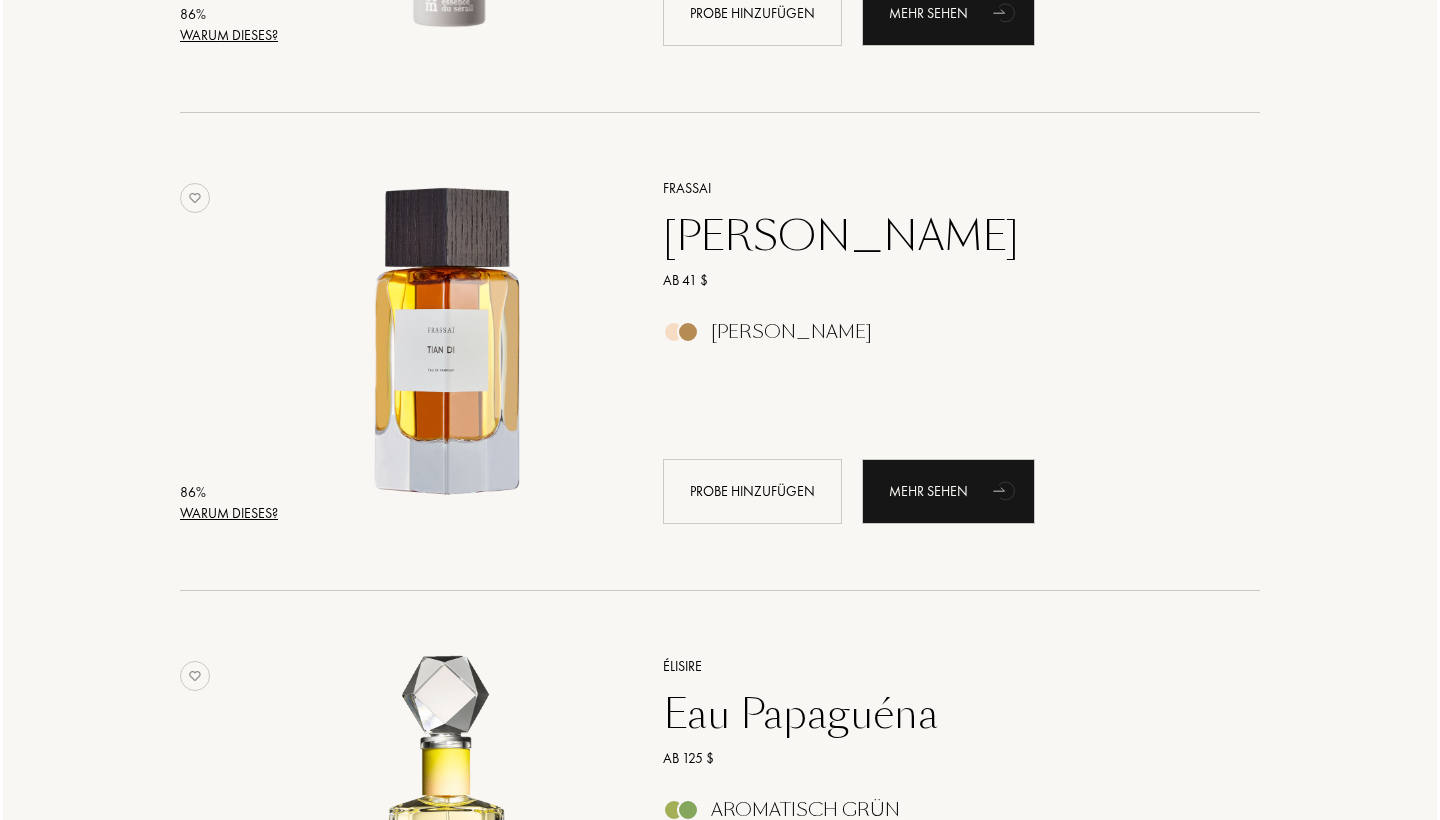scroll, scrollTop: 2606, scrollLeft: 0, axis: vertical 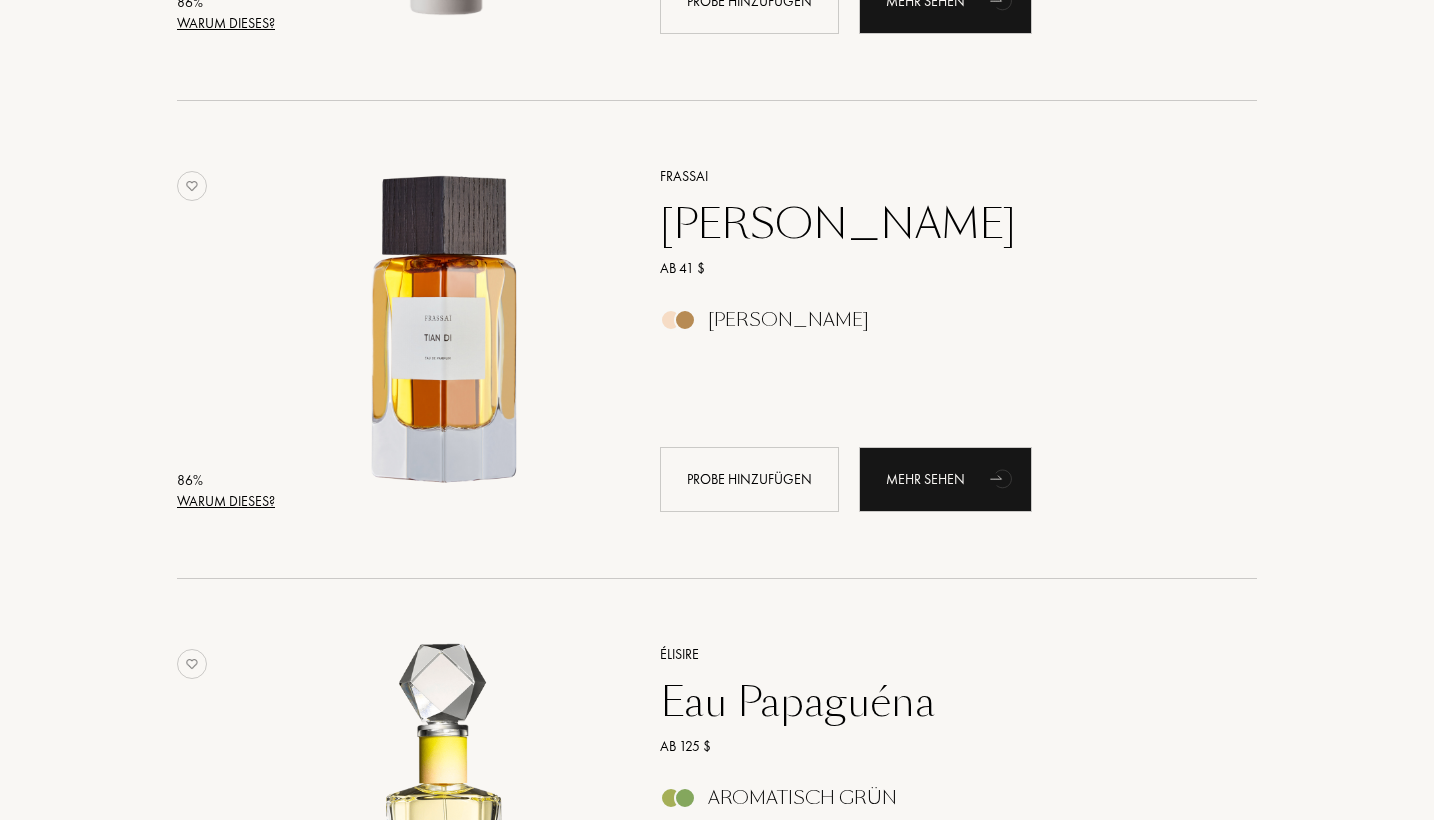 click on "Warum dieses?" at bounding box center (226, 501) 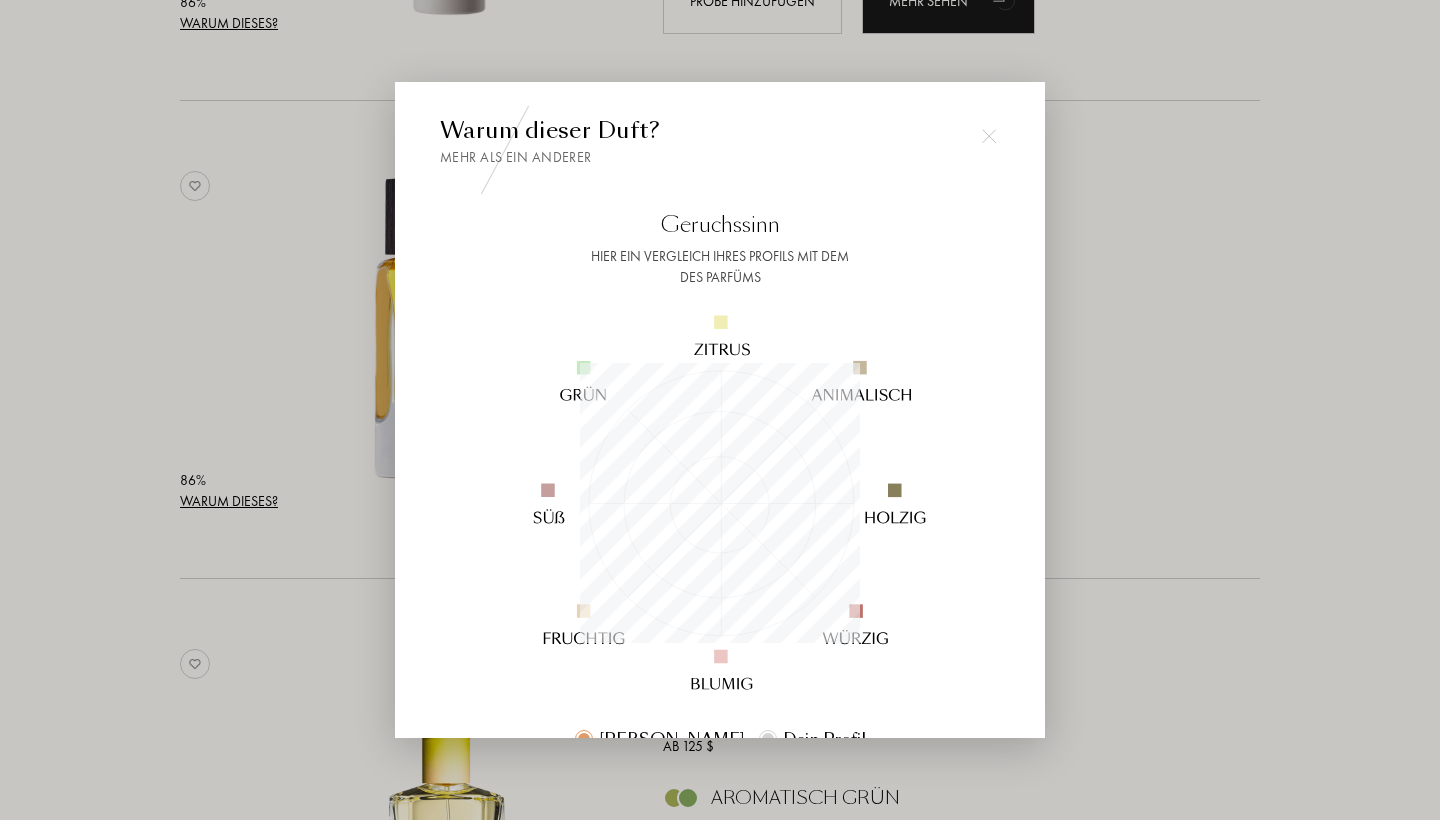 scroll, scrollTop: 999720, scrollLeft: 999720, axis: both 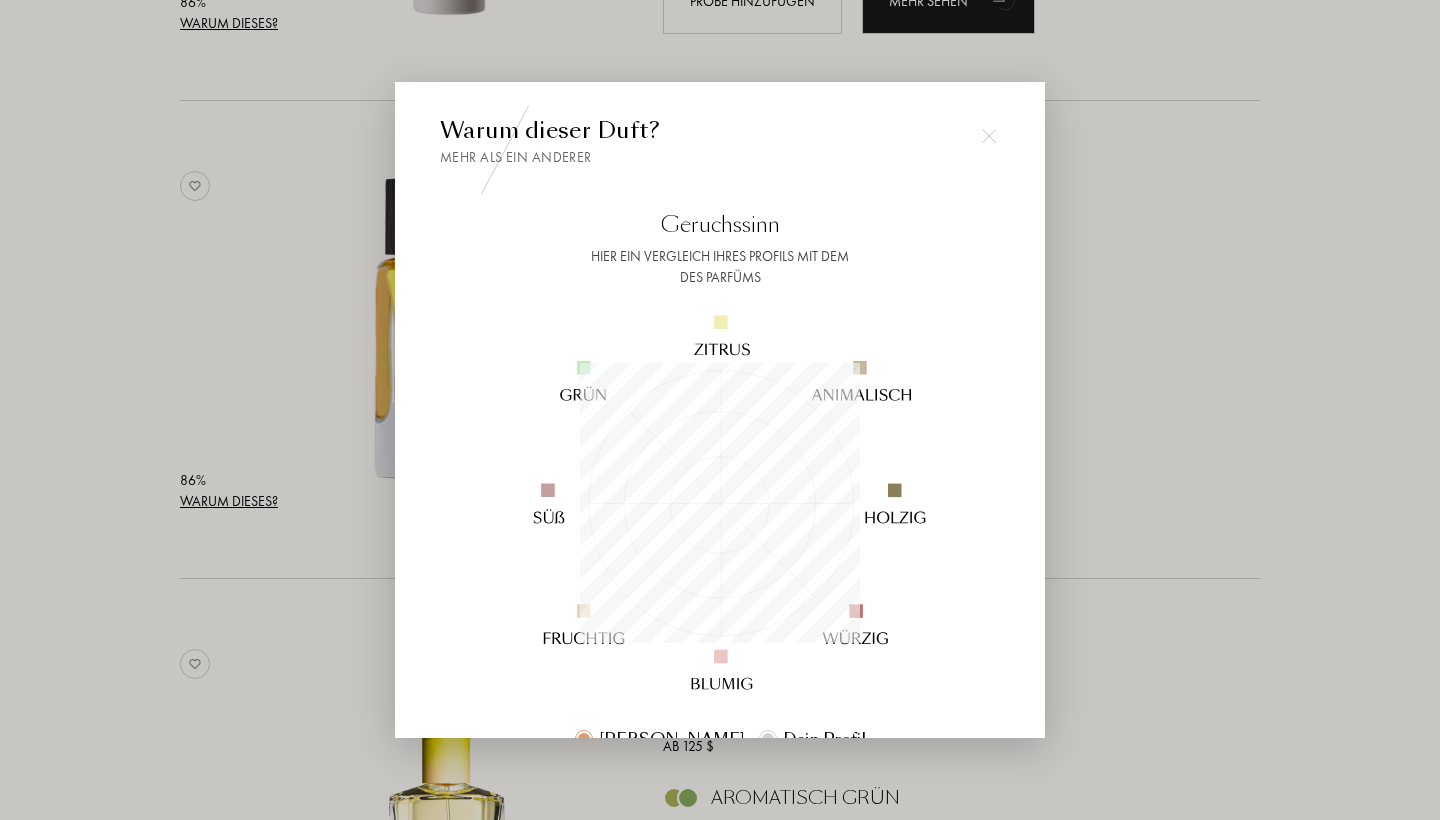 click at bounding box center [720, 410] 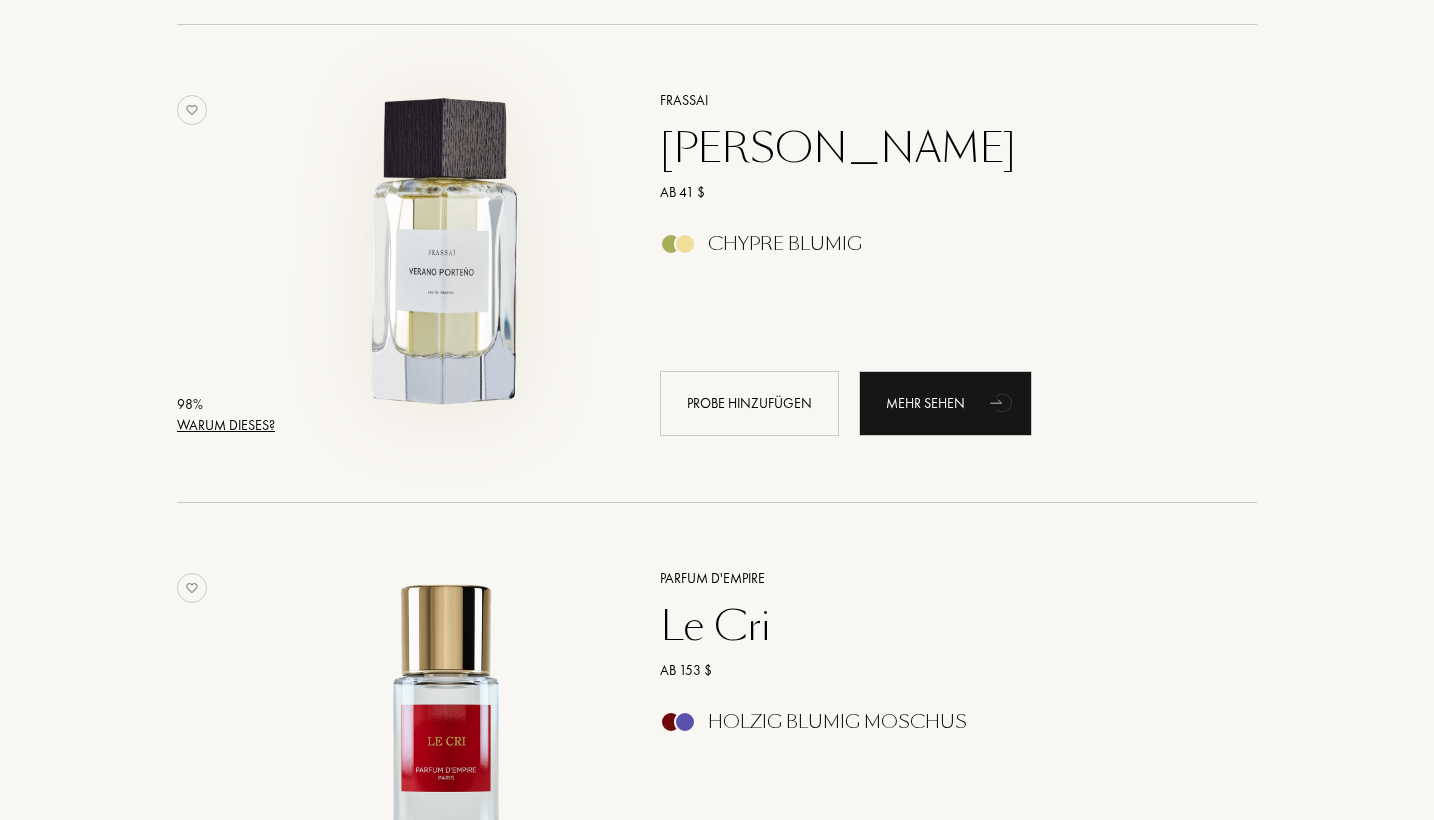 scroll, scrollTop: 770, scrollLeft: 0, axis: vertical 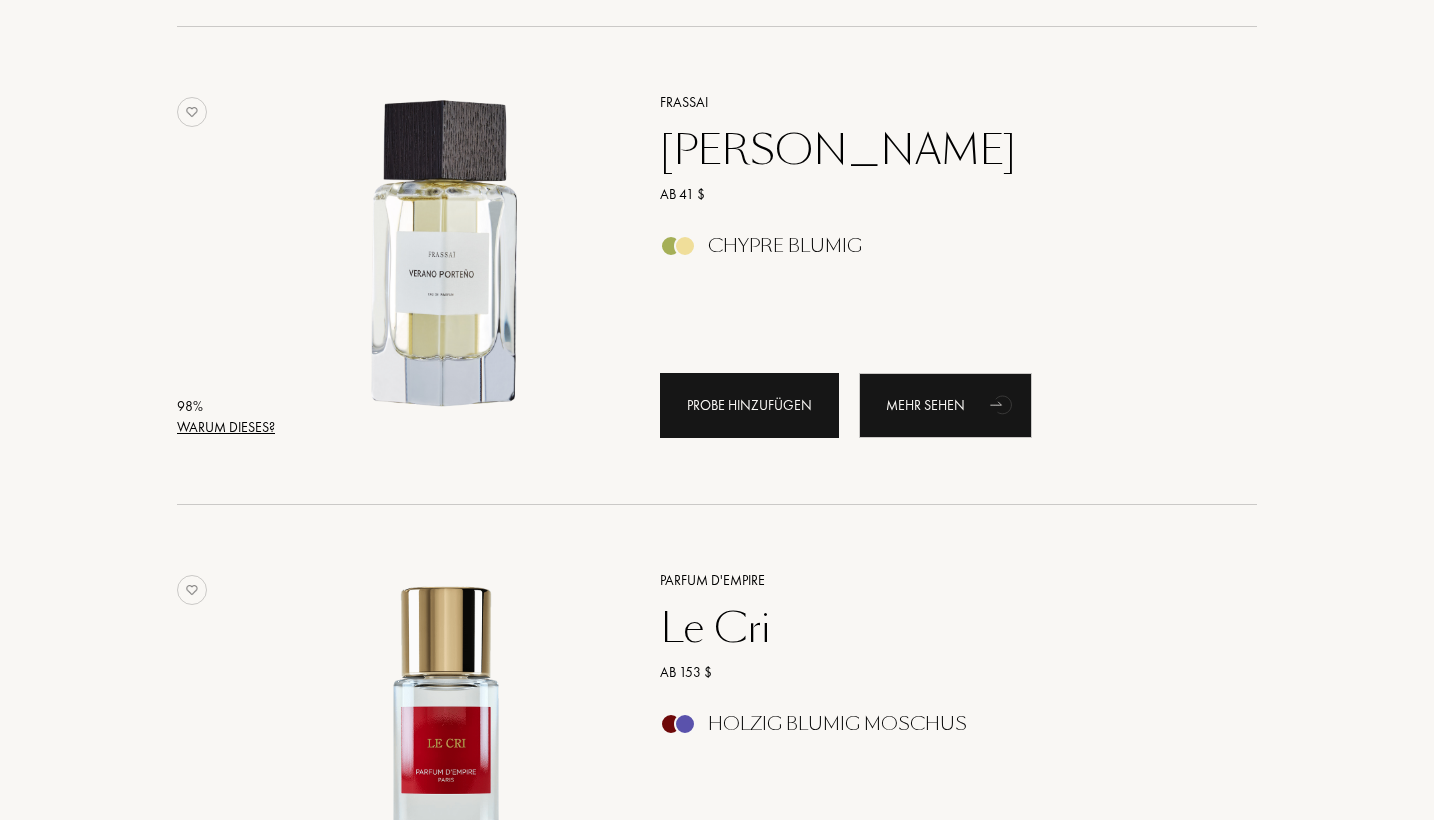 click on "Probe hinzufügen" at bounding box center (749, 405) 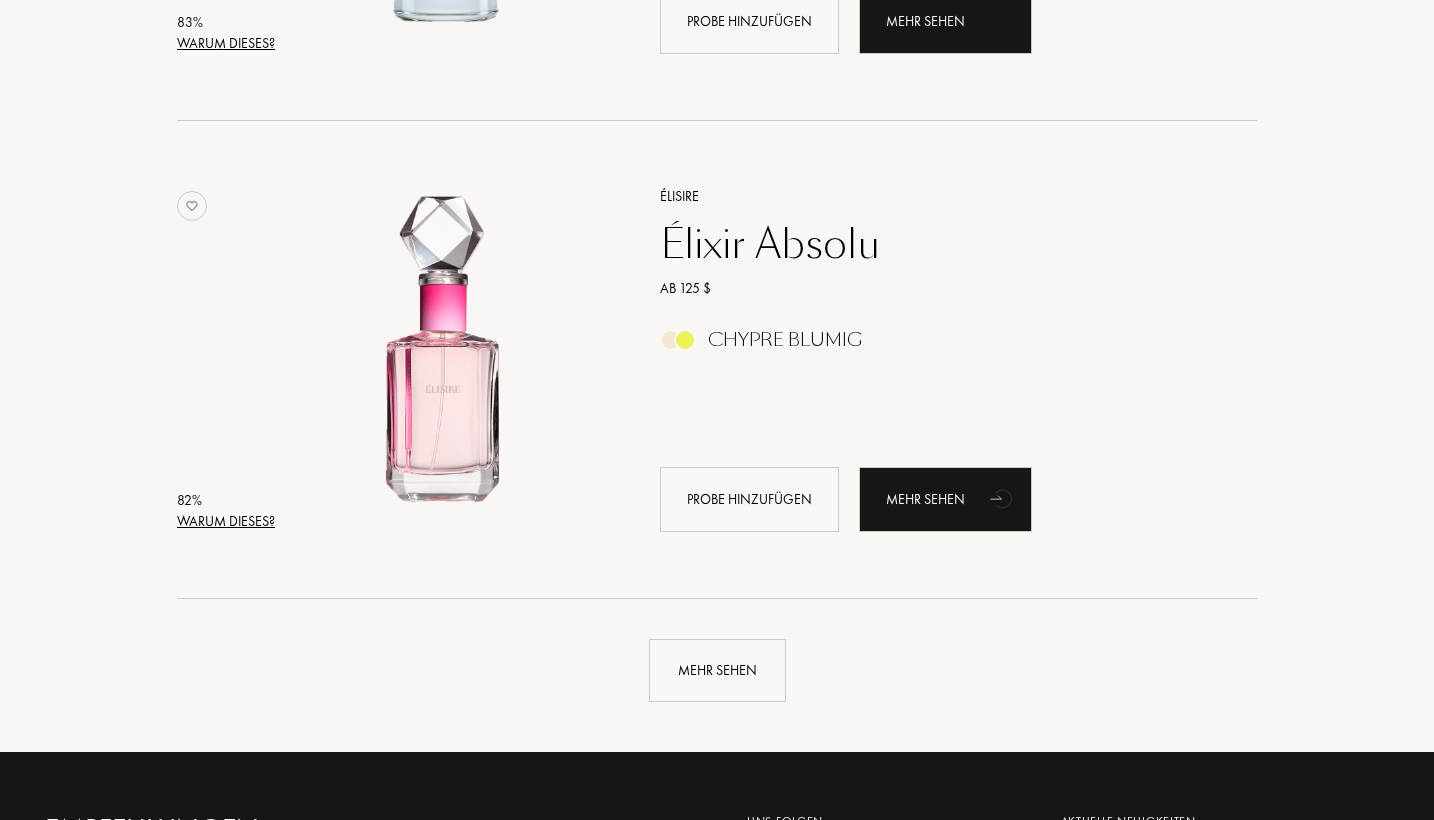 scroll, scrollTop: 4525, scrollLeft: 0, axis: vertical 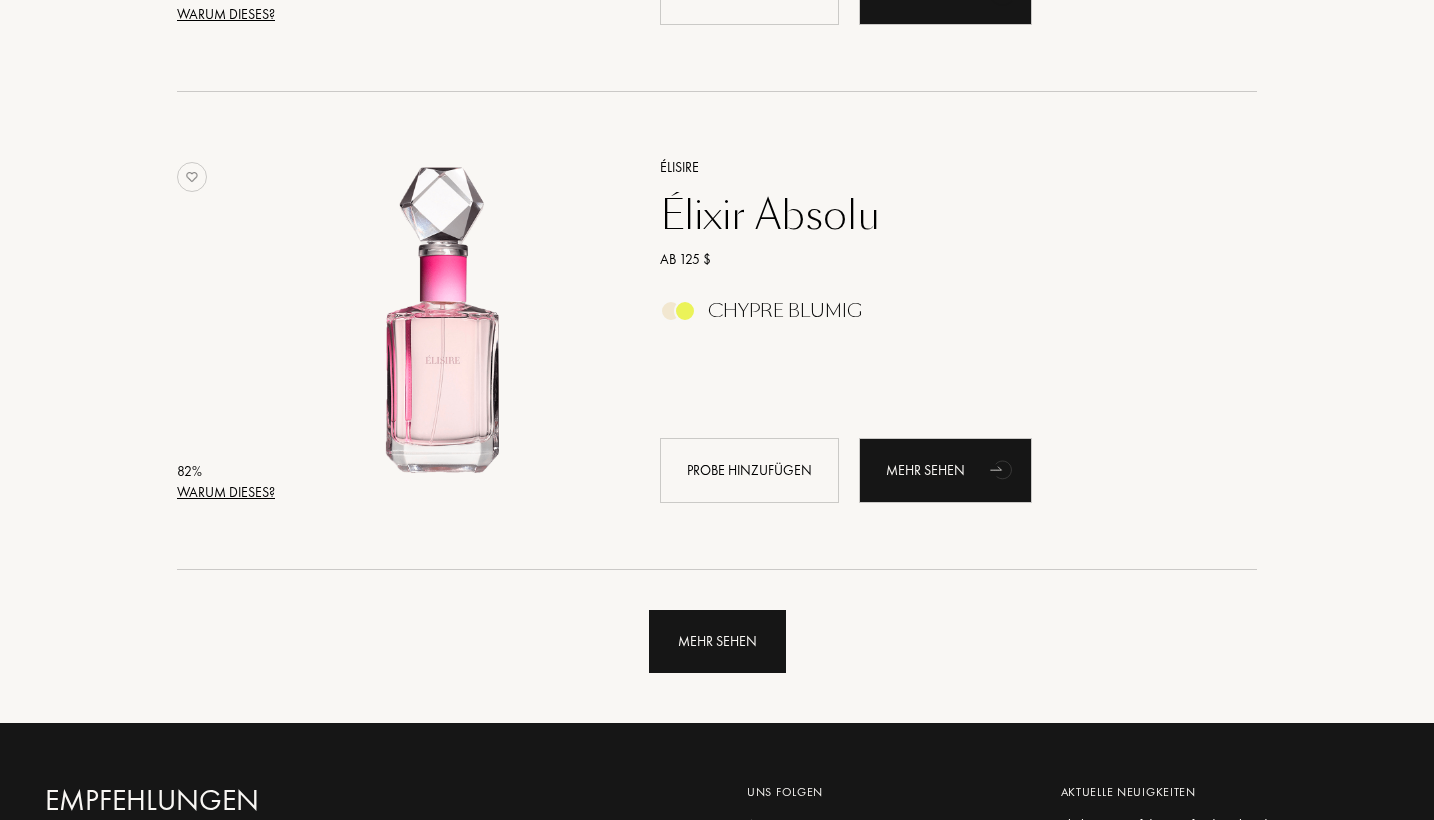 click on "Mehr sehen" at bounding box center (717, 641) 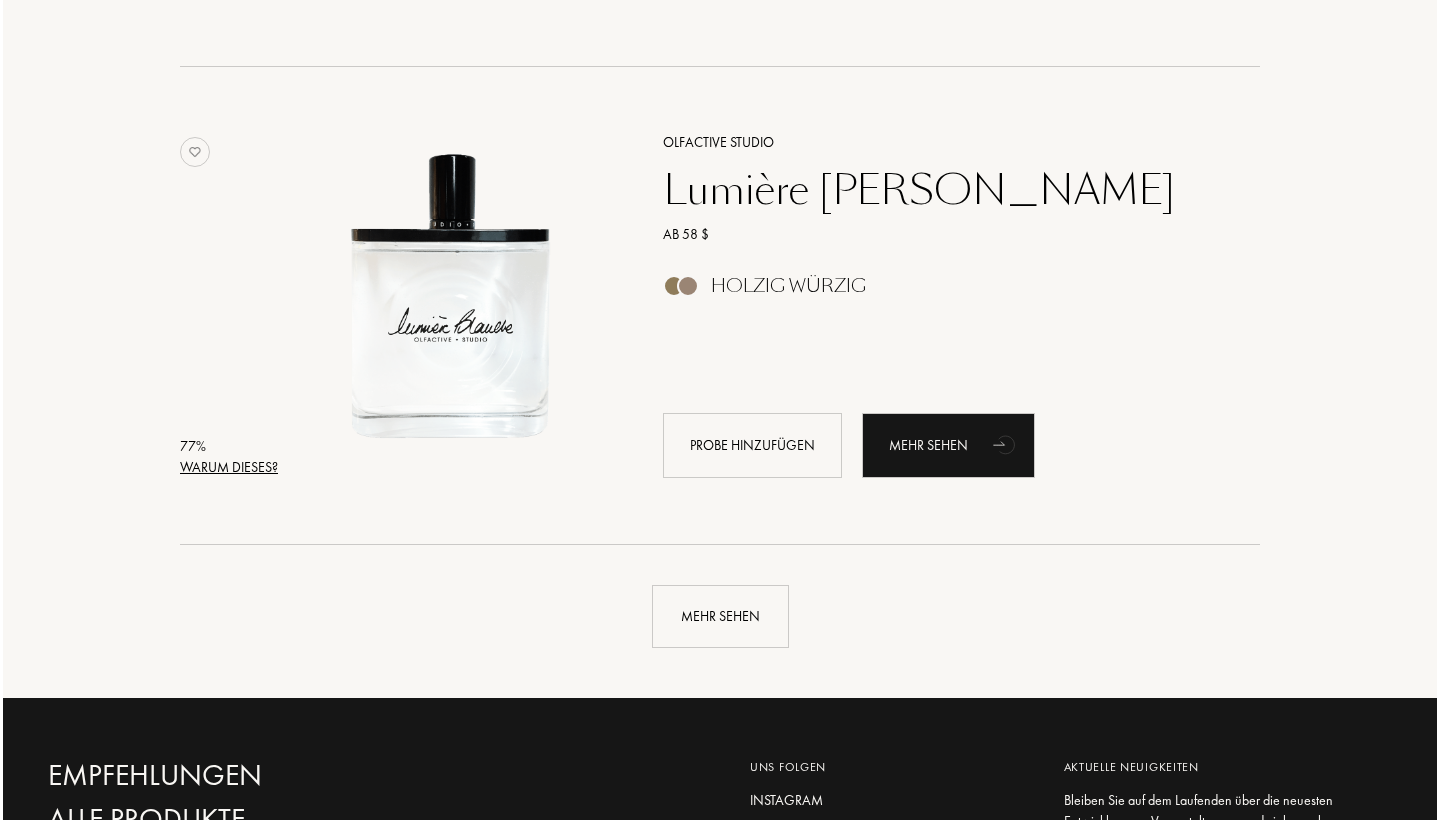 scroll, scrollTop: 9322, scrollLeft: 0, axis: vertical 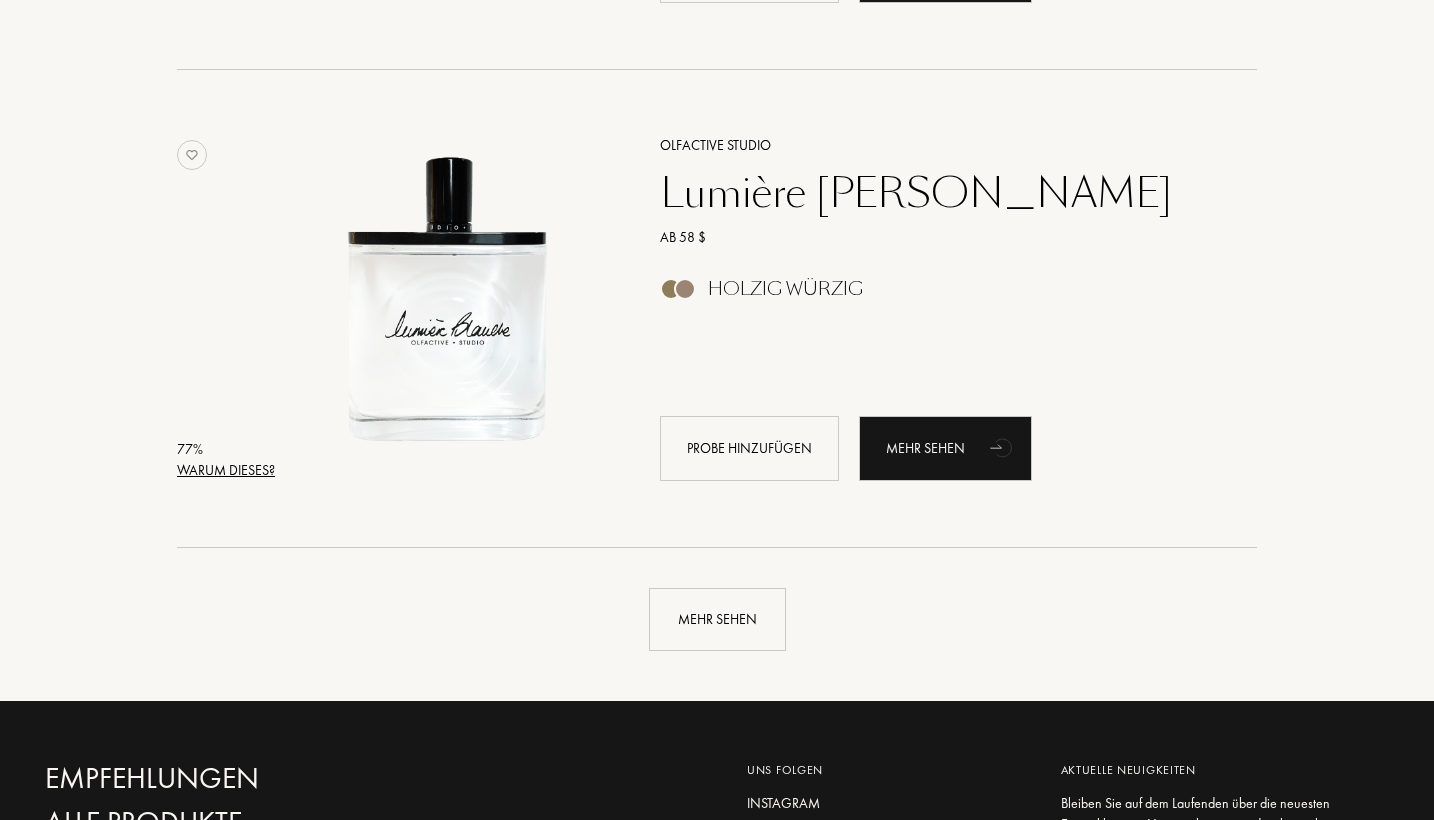 click on "Warum dieses?" at bounding box center [226, 470] 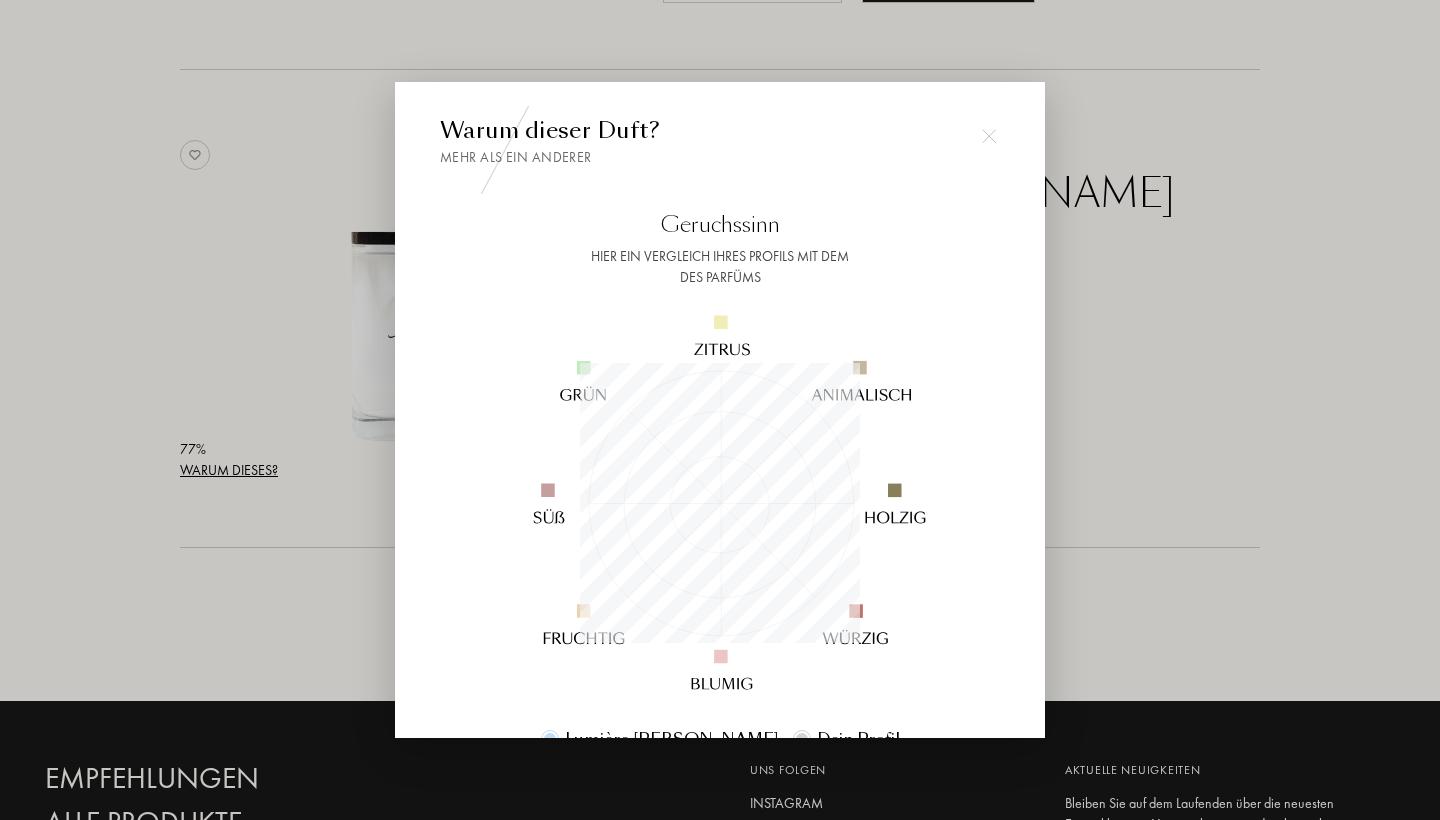 scroll, scrollTop: 999720, scrollLeft: 999720, axis: both 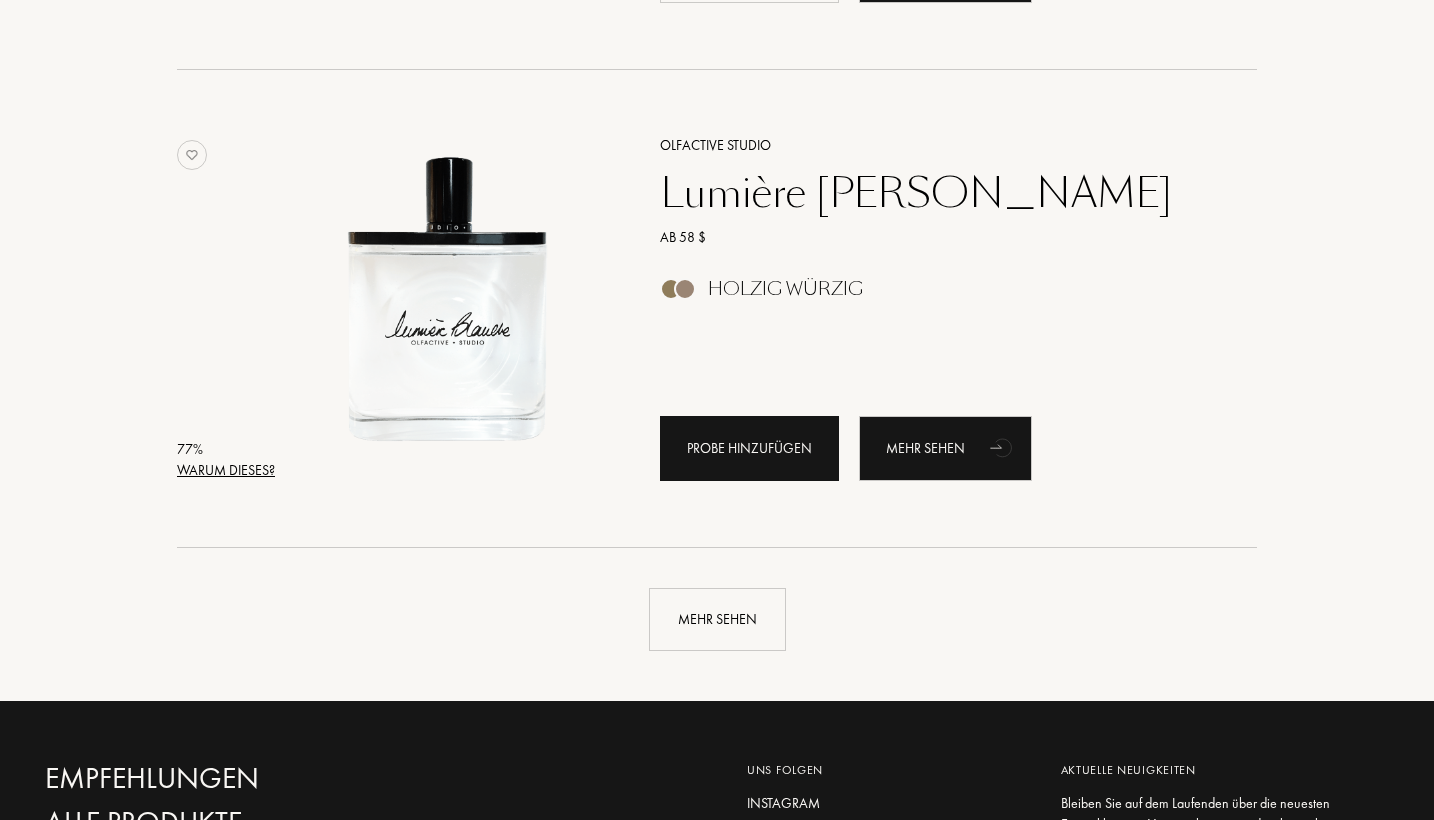click on "Probe hinzufügen" at bounding box center [749, 448] 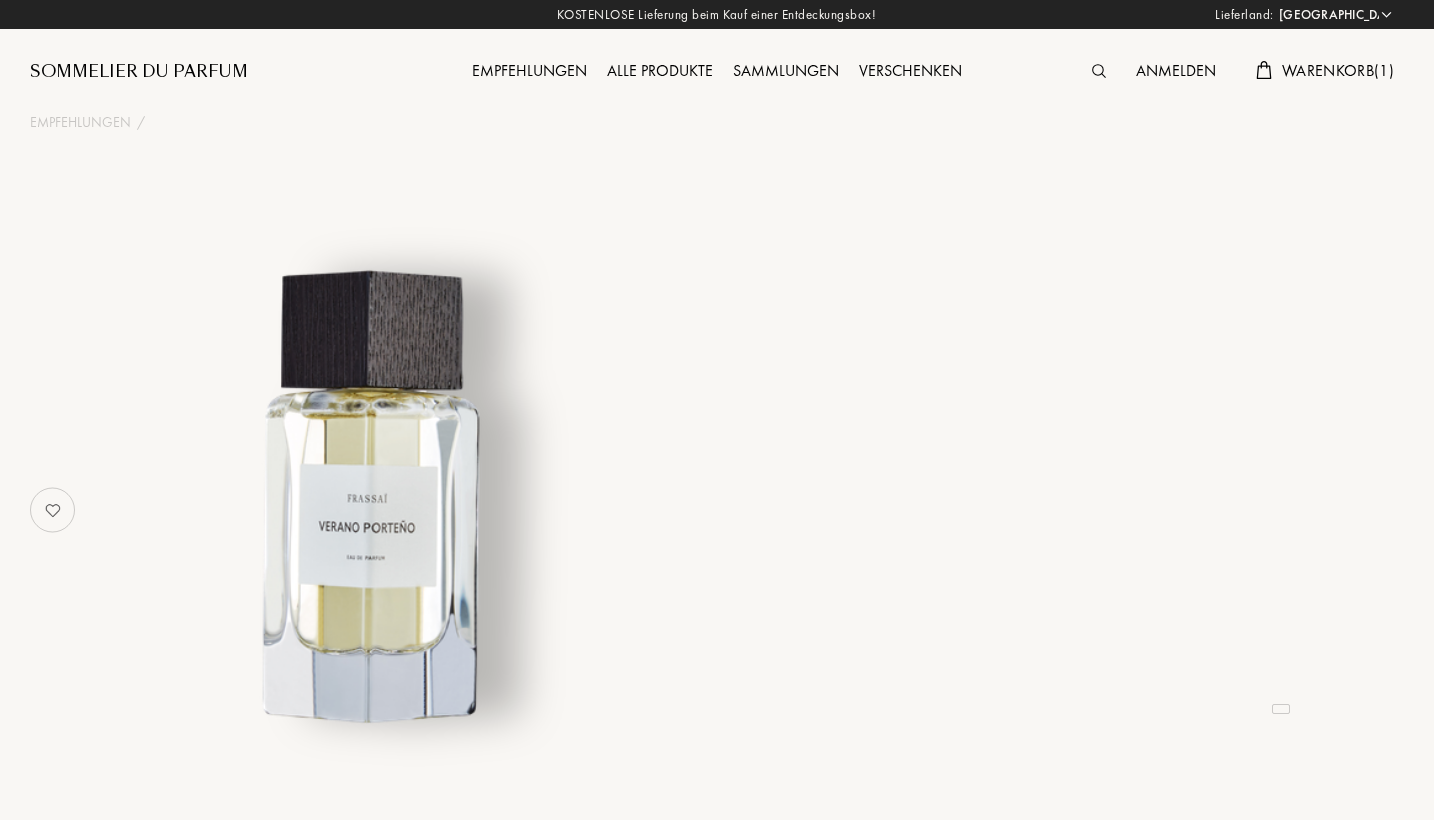 select on "DE" 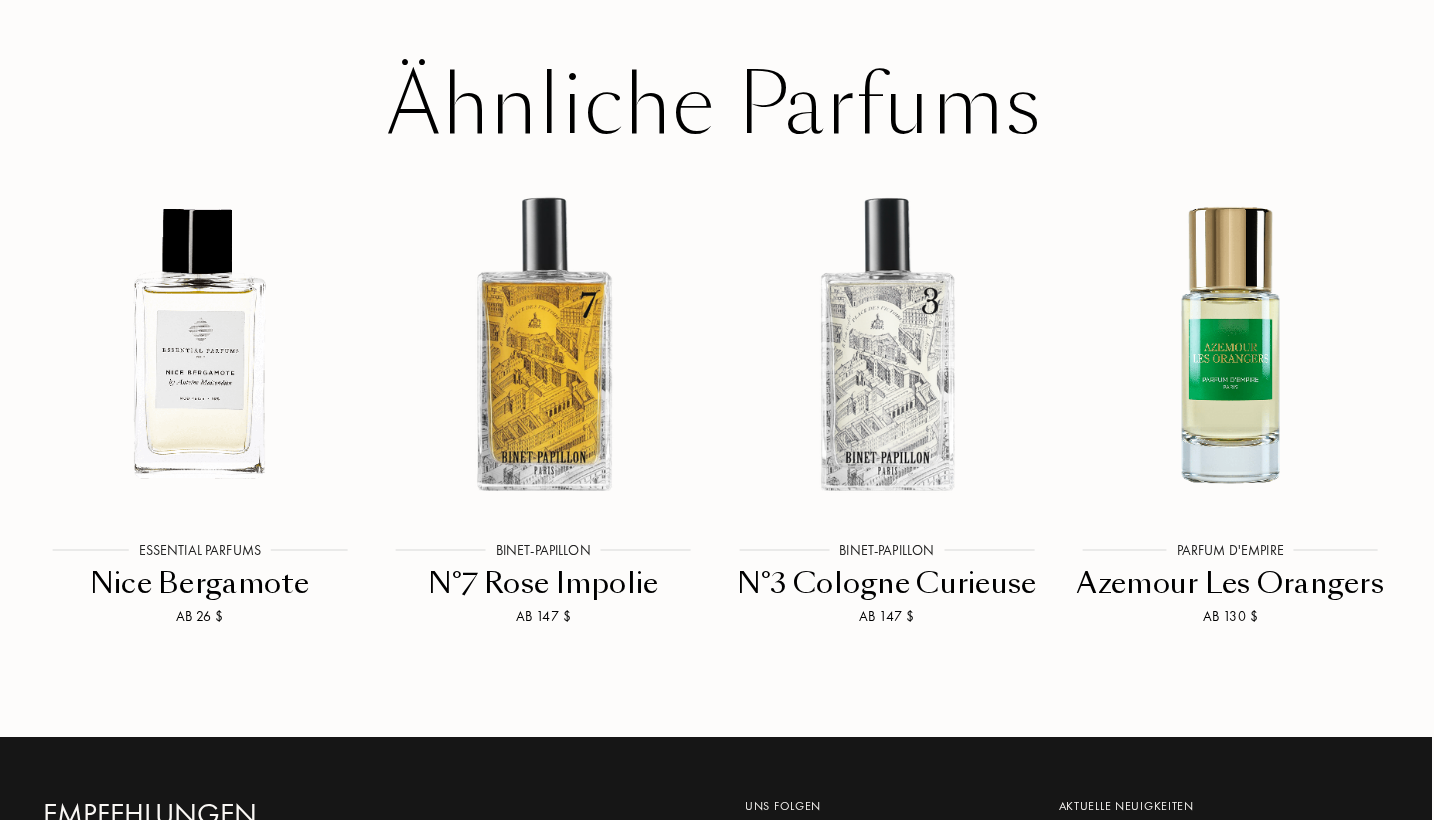 scroll, scrollTop: 3620, scrollLeft: 2, axis: both 